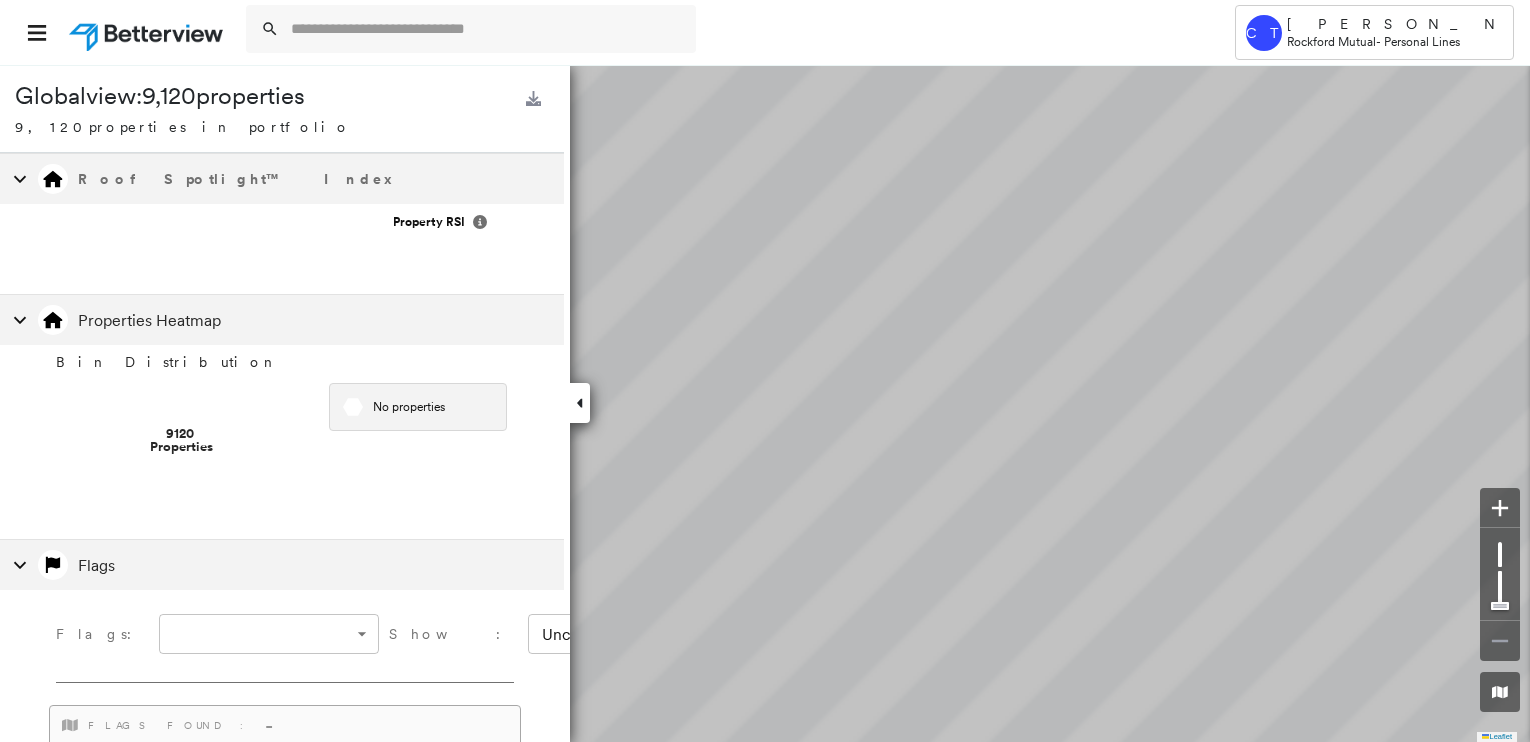 scroll, scrollTop: 0, scrollLeft: 0, axis: both 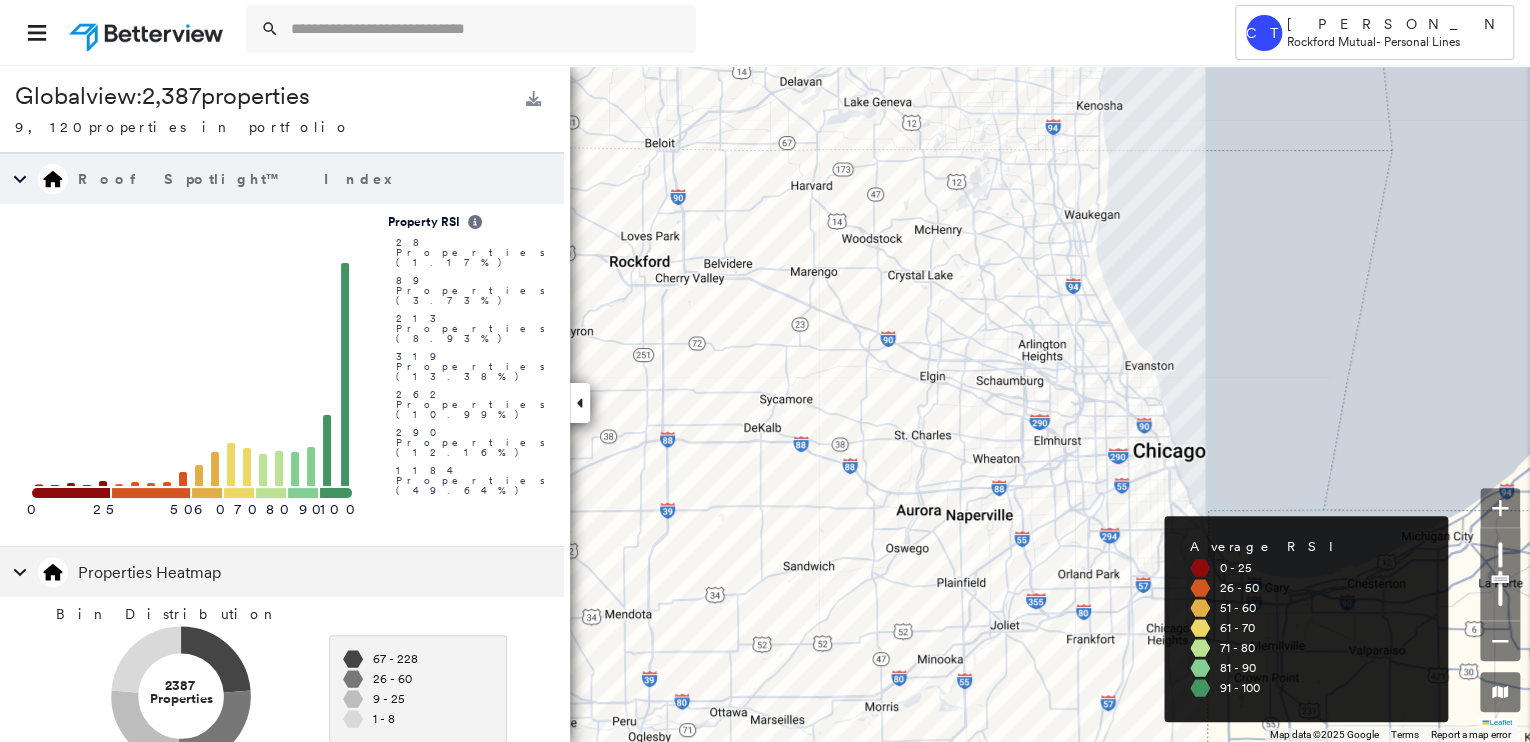 click on "Global  view:  2,387  properties 9,120  properties in portfolio Roof Spotlight™ Index 0 25 50 60 70 80 90 100 Property RSI 28 Properties (1.17%) 89 Properties (3.73%) 213 Properties (8.93%) 319 Properties (13.38%) 262 Properties (10.99%) 290 Properties (12.16%) 1184 Properties (49.64%) Properties Heatmap Bin Distribution 2387 Properties 67 - 228 26 - 60 9 - 25 1 - 8 Flags Flags:   ​ ​ Show:  Uncleared * ​ flags found : - average replacement costs : - total replacement costs : - average premium : - total premium : -  Leaflet Keyboard shortcuts Map Data Map data ©2025 Google Map data ©2025 Google 10 km  Click to toggle between metric and imperial units Terms Report a map error To navigate, press the arrow keys. To navigate, press the arrow keys. Keyboard shortcuts Map Data Map data ©2025 Google Map data ©2025 Google 10 km  Click to toggle between metric and imperial units Terms Report a map error Average RSI 0 - 25 26 - 50 51 - 60 61 - 70 71 - 80 81 - 90 91 - 100 Global view" at bounding box center [765, 403] 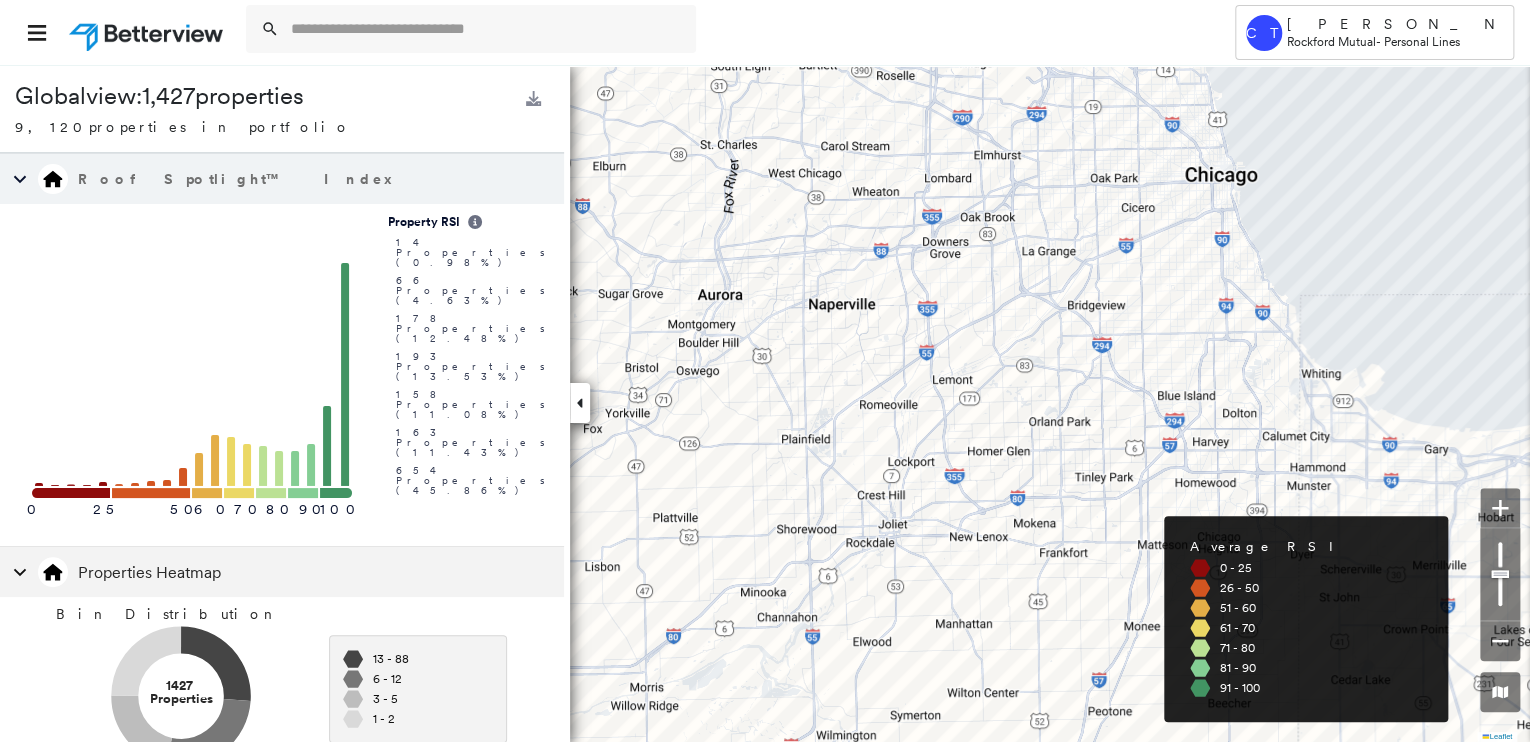 scroll, scrollTop: 88, scrollLeft: 0, axis: vertical 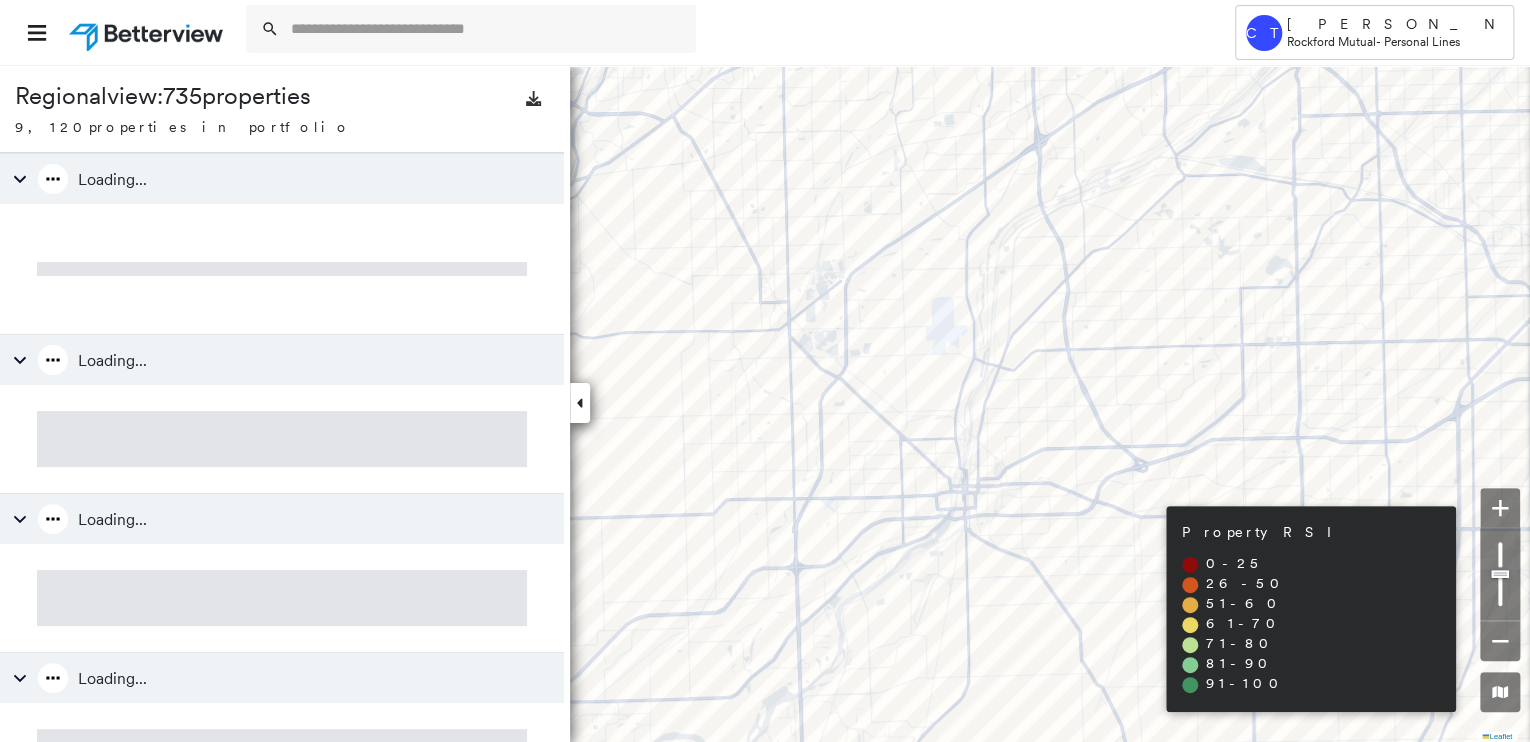 type on "*" 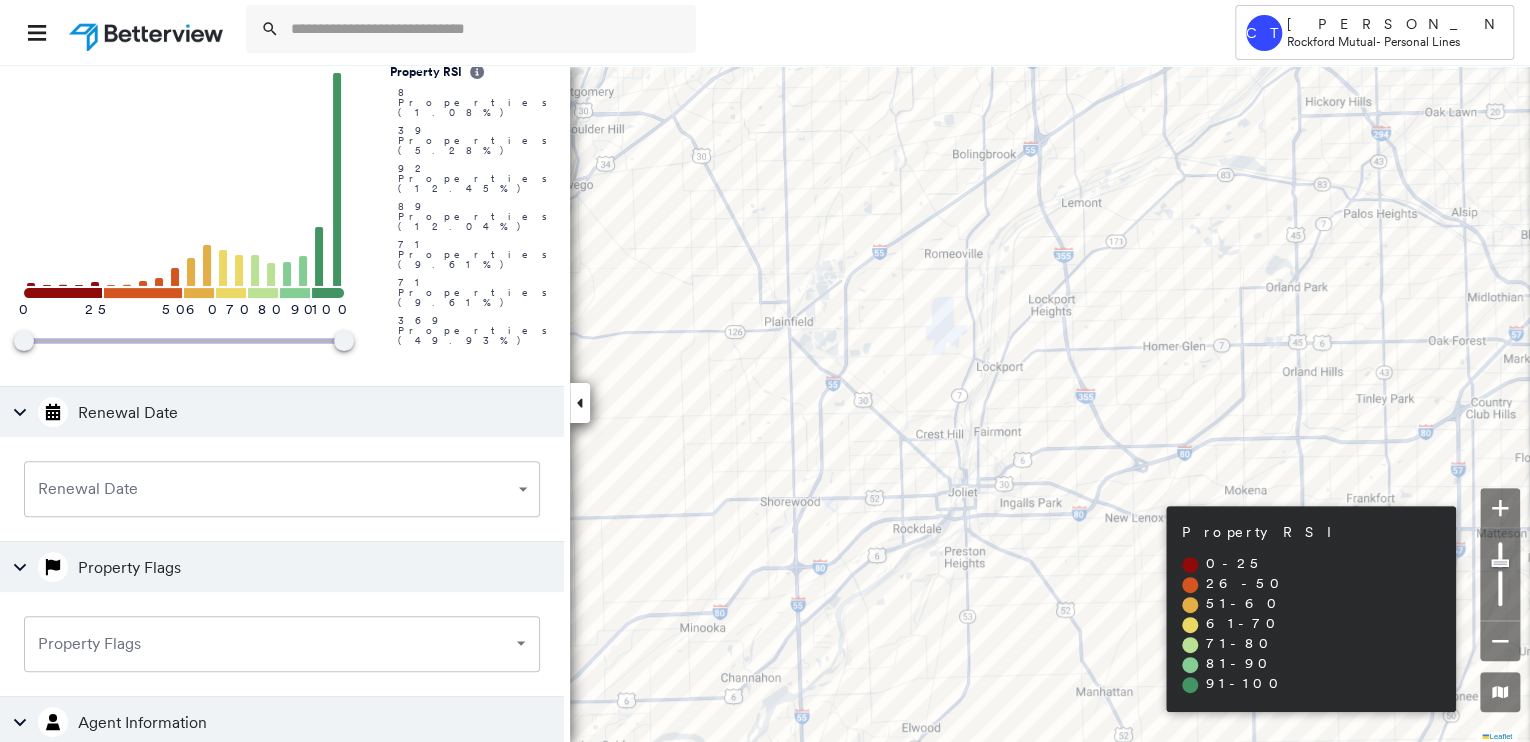 scroll, scrollTop: 179, scrollLeft: 0, axis: vertical 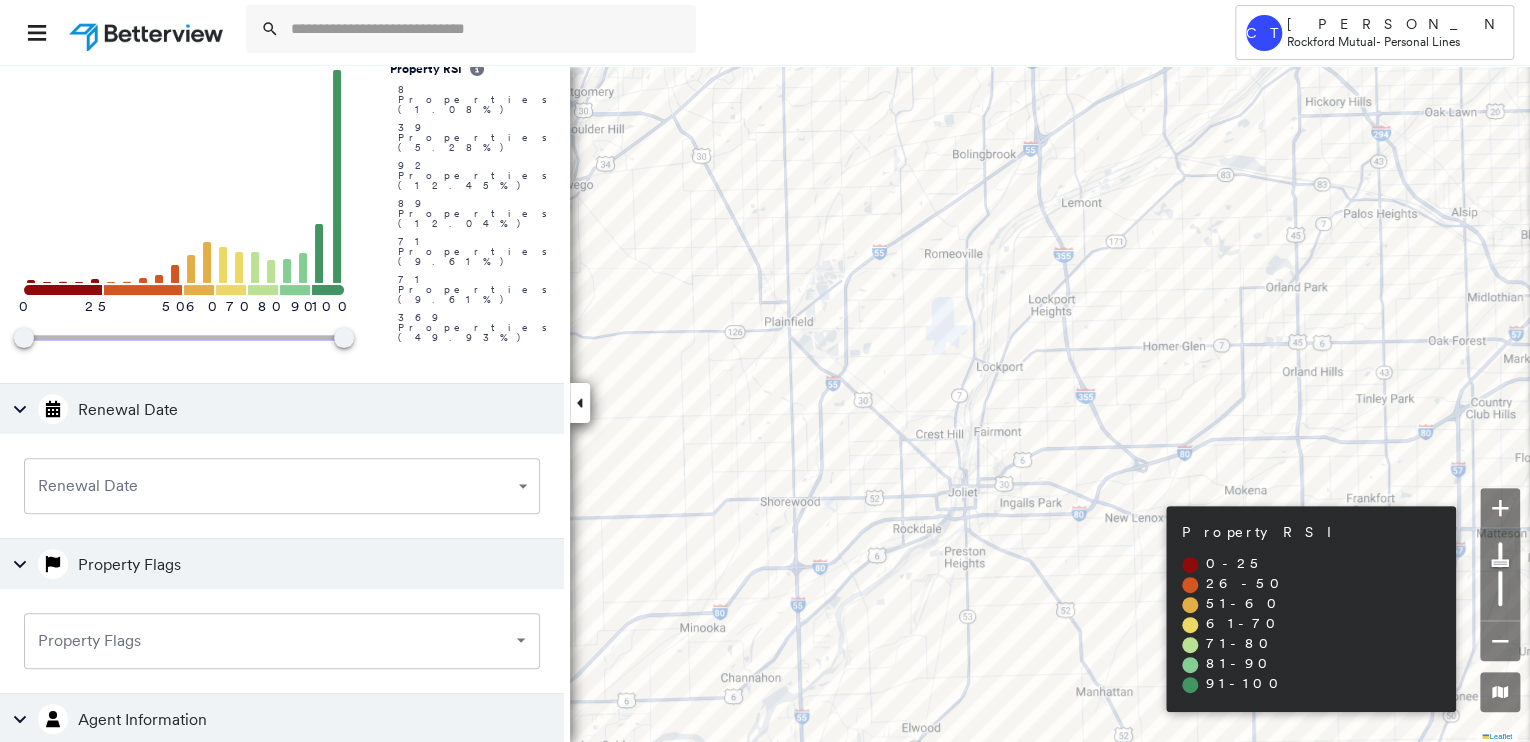 click on "Tower [GEOGRAPHIC_DATA] Camryn [PERSON_NAME] Rockford Mutual  -   Personal Lines Regional  view:  739  properties 9,120  properties in portfolio Roof Spotlight Index 0 25 50 60 70 80 90 100 Property RSI 8 Properties (1.08%) 39 Properties (5.28%) 92 Properties (12.45%) 89 Properties (12.04%) 71 Properties (9.61%) 71 Properties (9.61%) 369 Properties (49.93%) 0 100 Renewal Date Renewal Date ​ Renewal Date Property Flags Property Flags Property Flags Agent Information Agent name or agent code Agent name or agent code  Leaflet To navigate, press the arrow keys. Keyboard shortcuts Map Data Map data ©2025 Google Map data ©2025 Google 2 km  Click to toggle between metric and imperial units Terms Report a map error To navigate, press the arrow keys. Property RSI 0  -  25 26  -  50 51  -  60 61  -  70 71  -  80 81  -  90 91  -  100 Regional view" at bounding box center [765, 371] 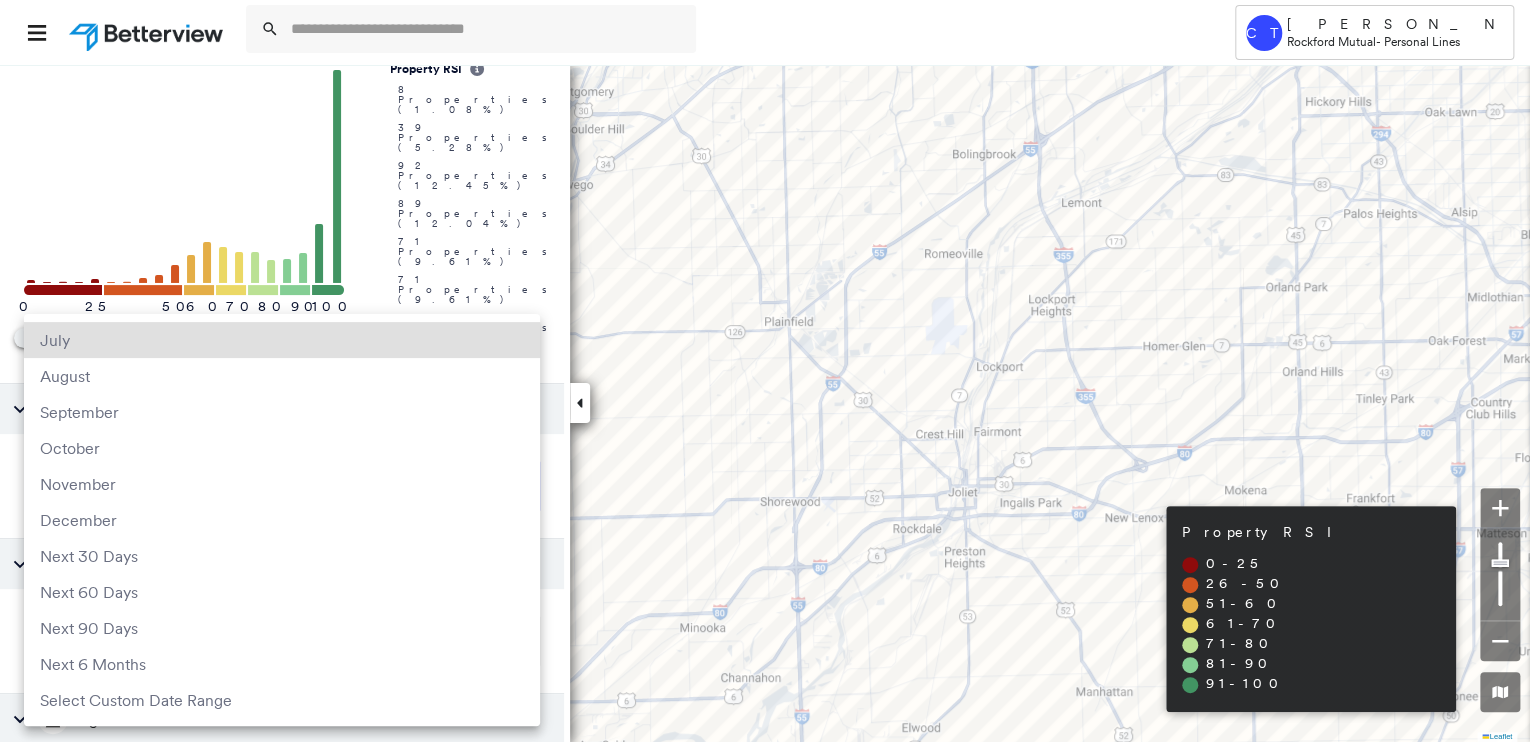 click on "December" at bounding box center (282, 520) 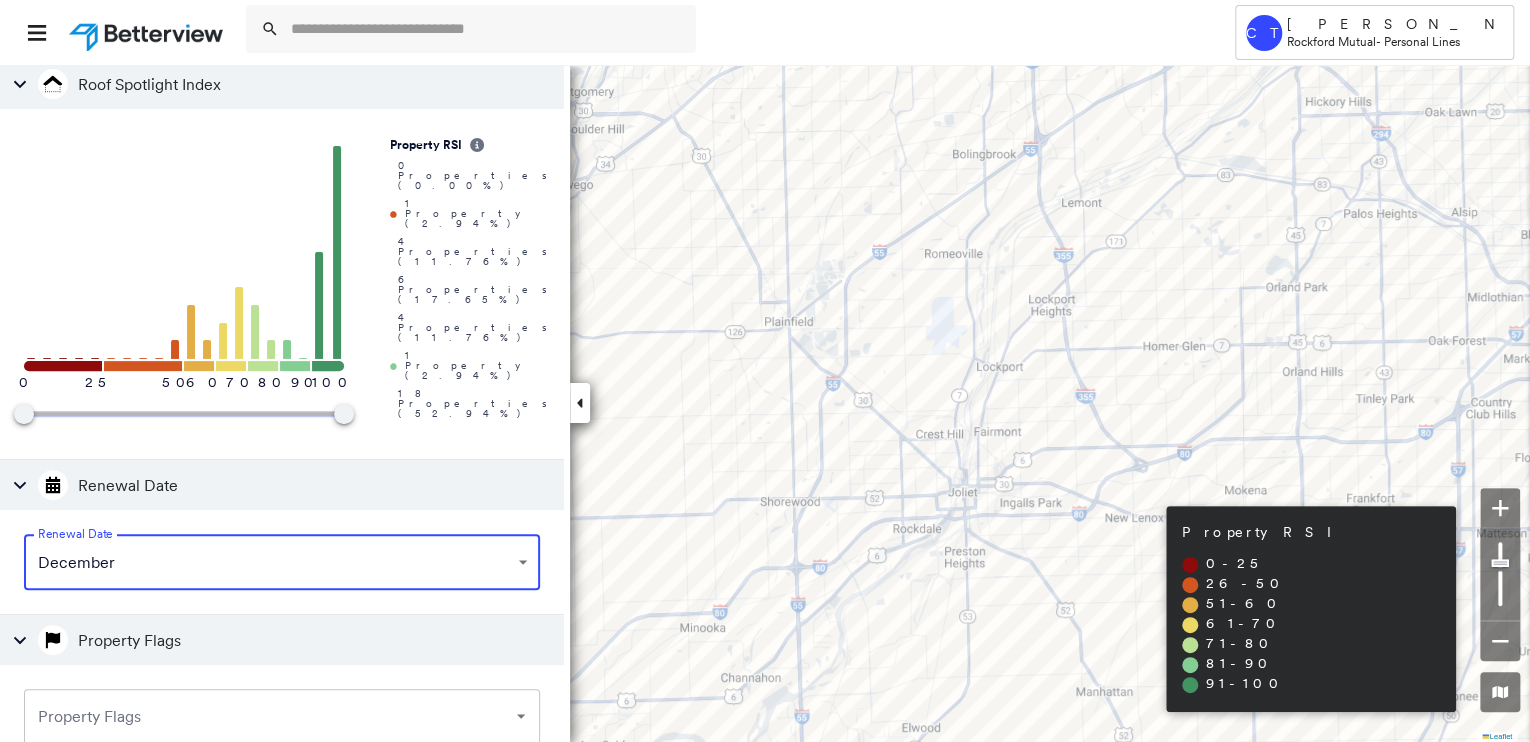 scroll, scrollTop: 255, scrollLeft: 0, axis: vertical 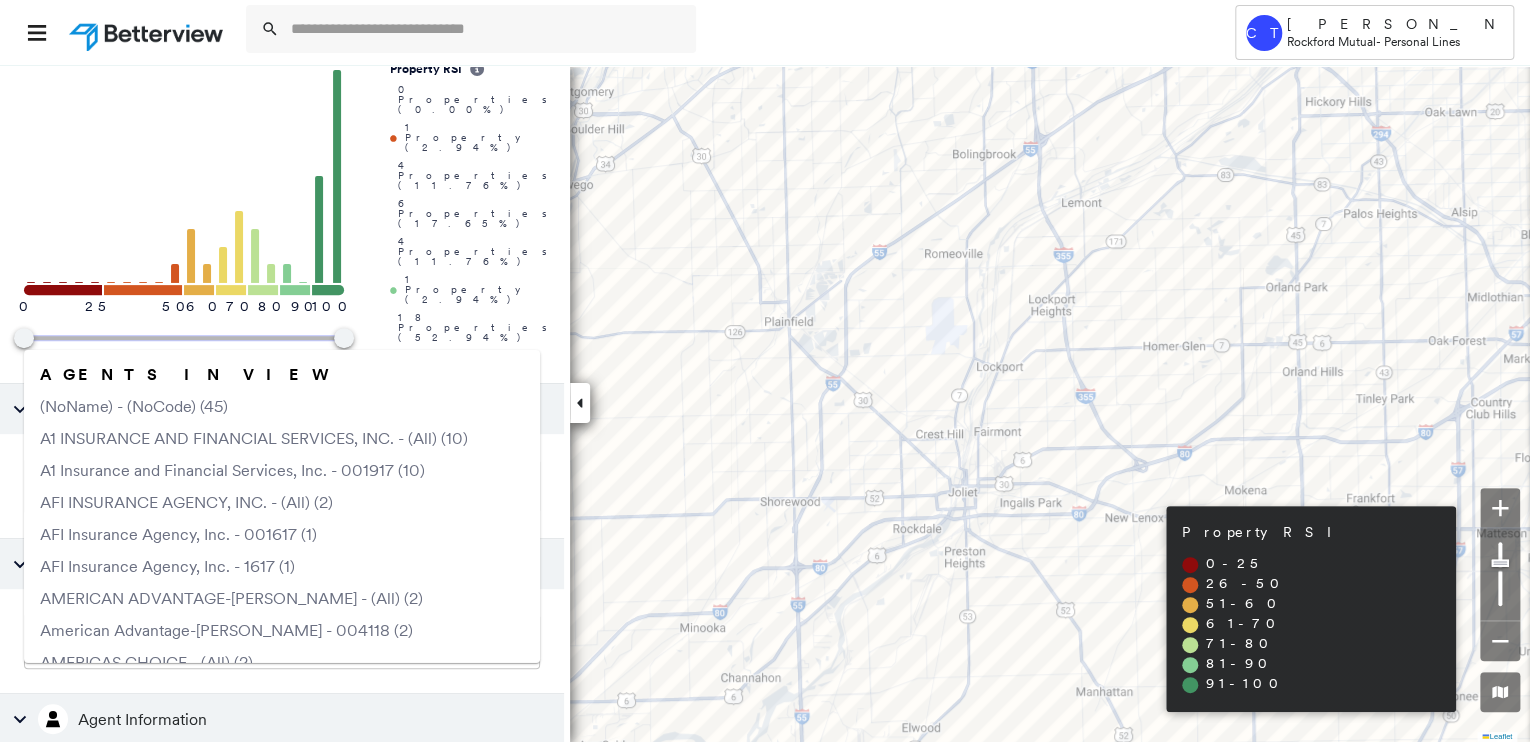click on "Property Flags" at bounding box center [267, 796] 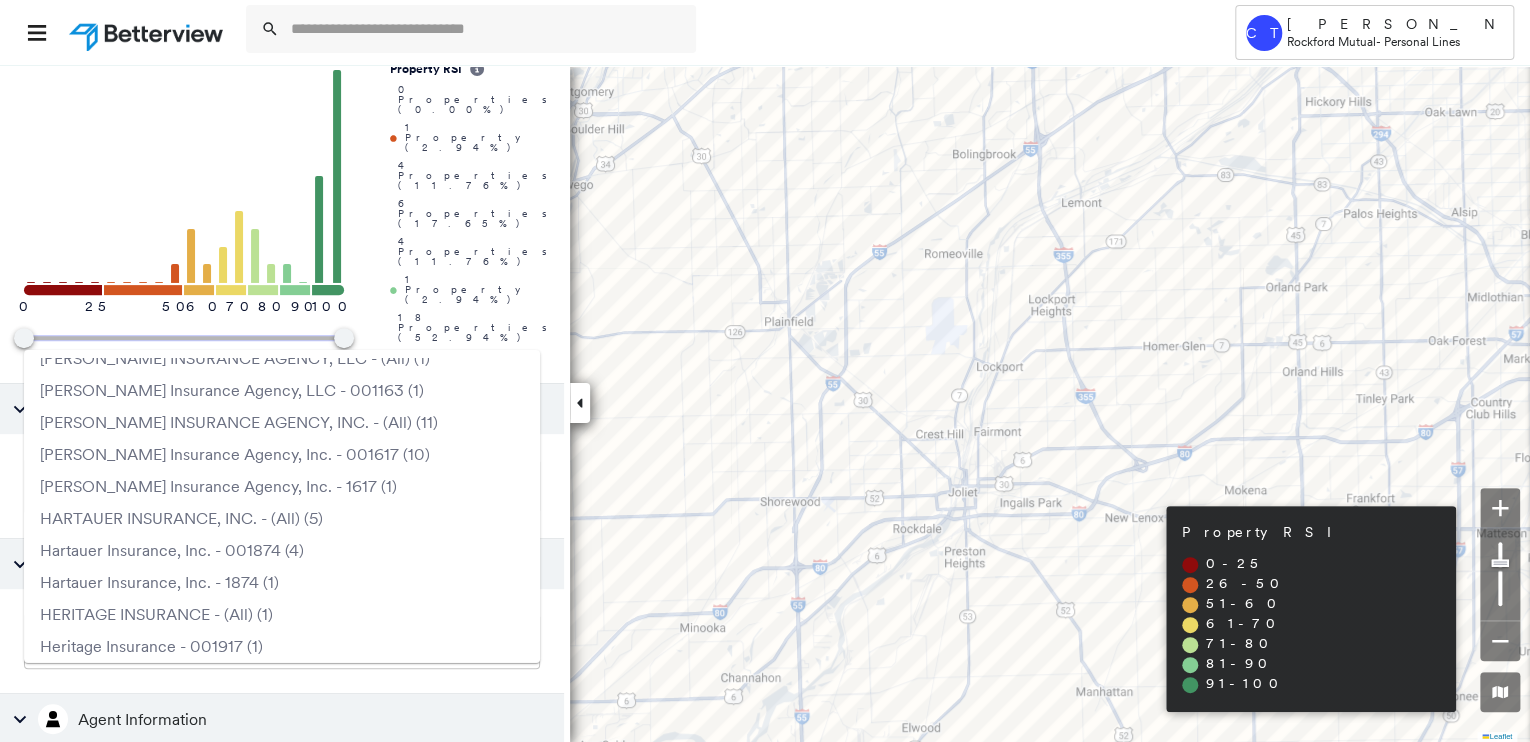 scroll, scrollTop: 1600, scrollLeft: 0, axis: vertical 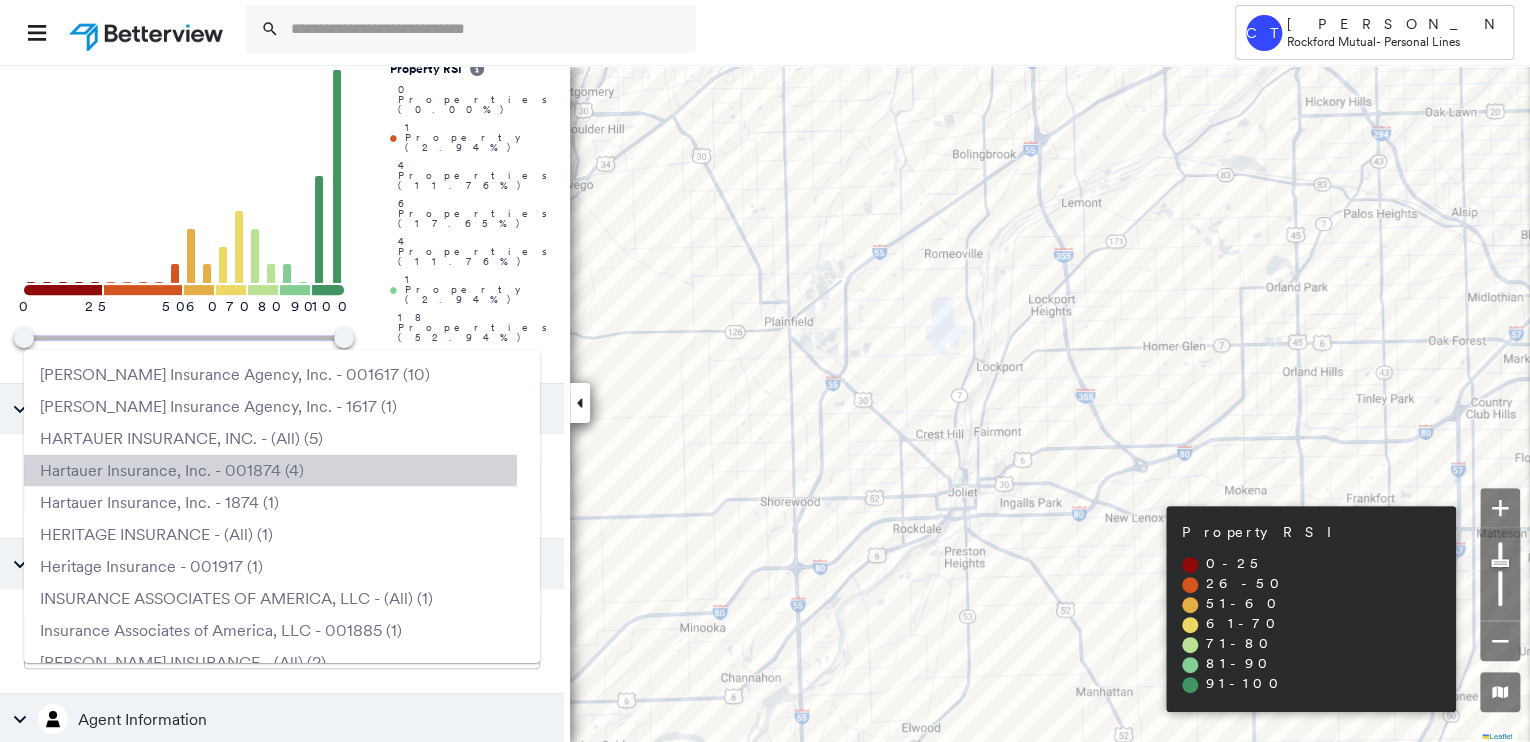 click on "Hartauer Insurance, Inc. - 001874 (4)" at bounding box center [282, 470] 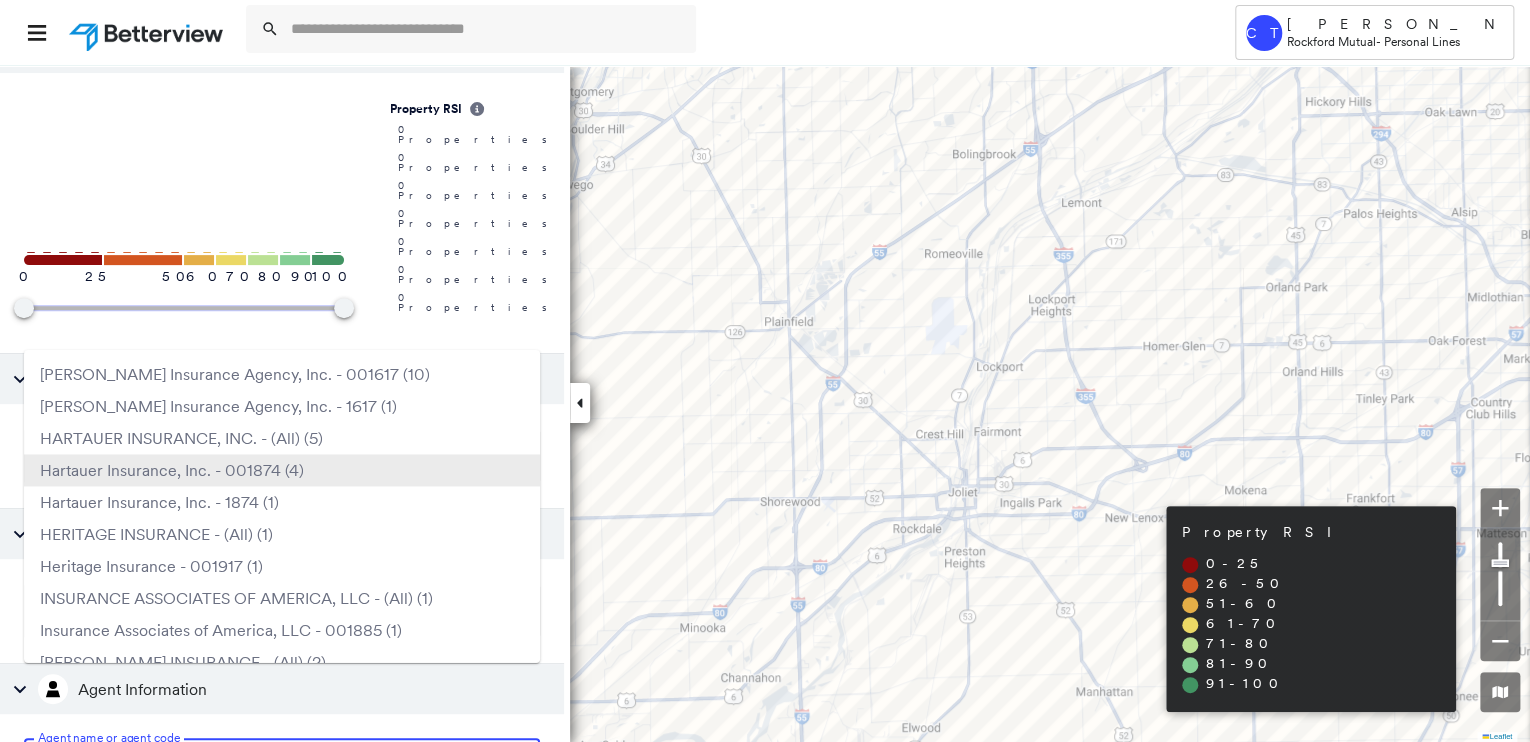 scroll, scrollTop: 295, scrollLeft: 0, axis: vertical 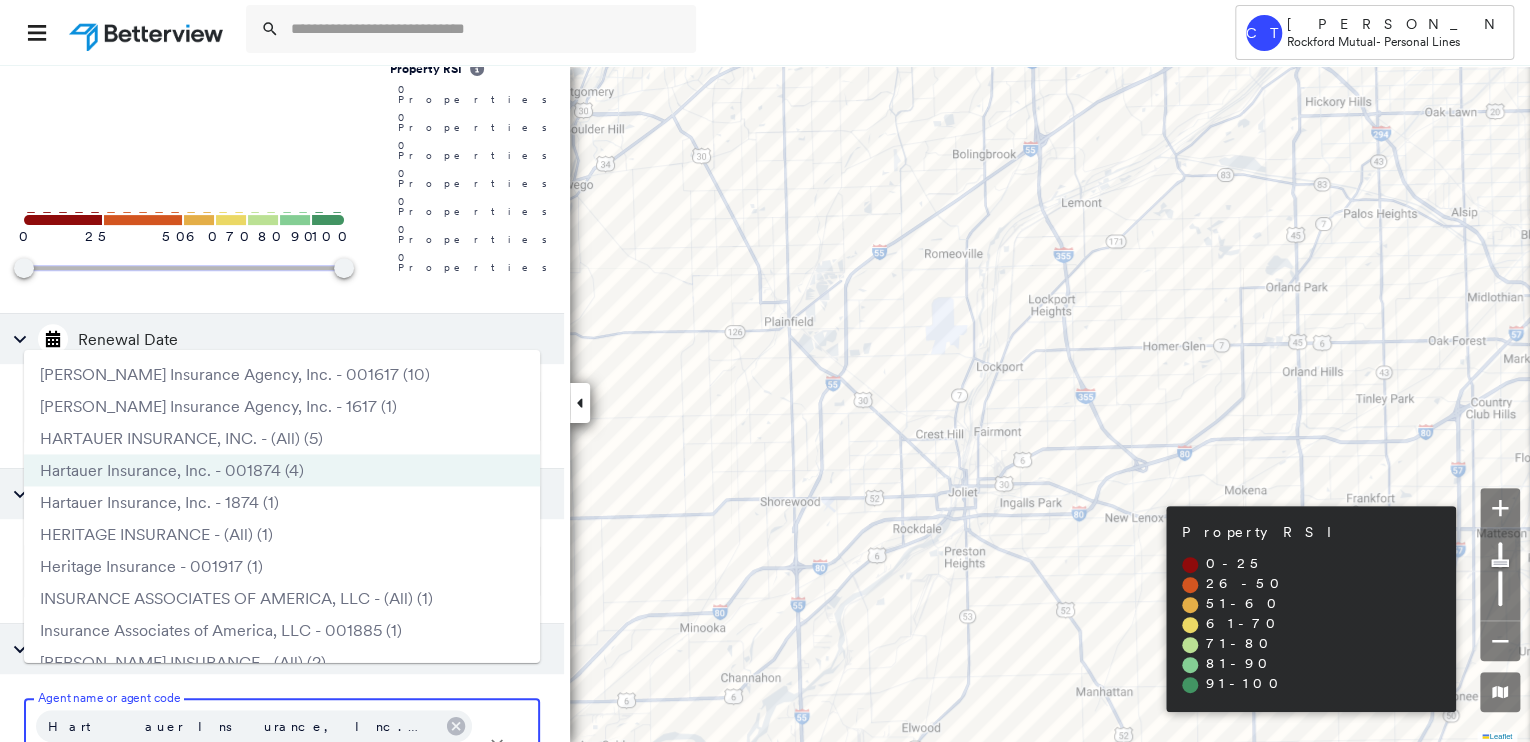 click on "Hartauer Insurance, Inc. - 1874 (1)" at bounding box center (282, 502) 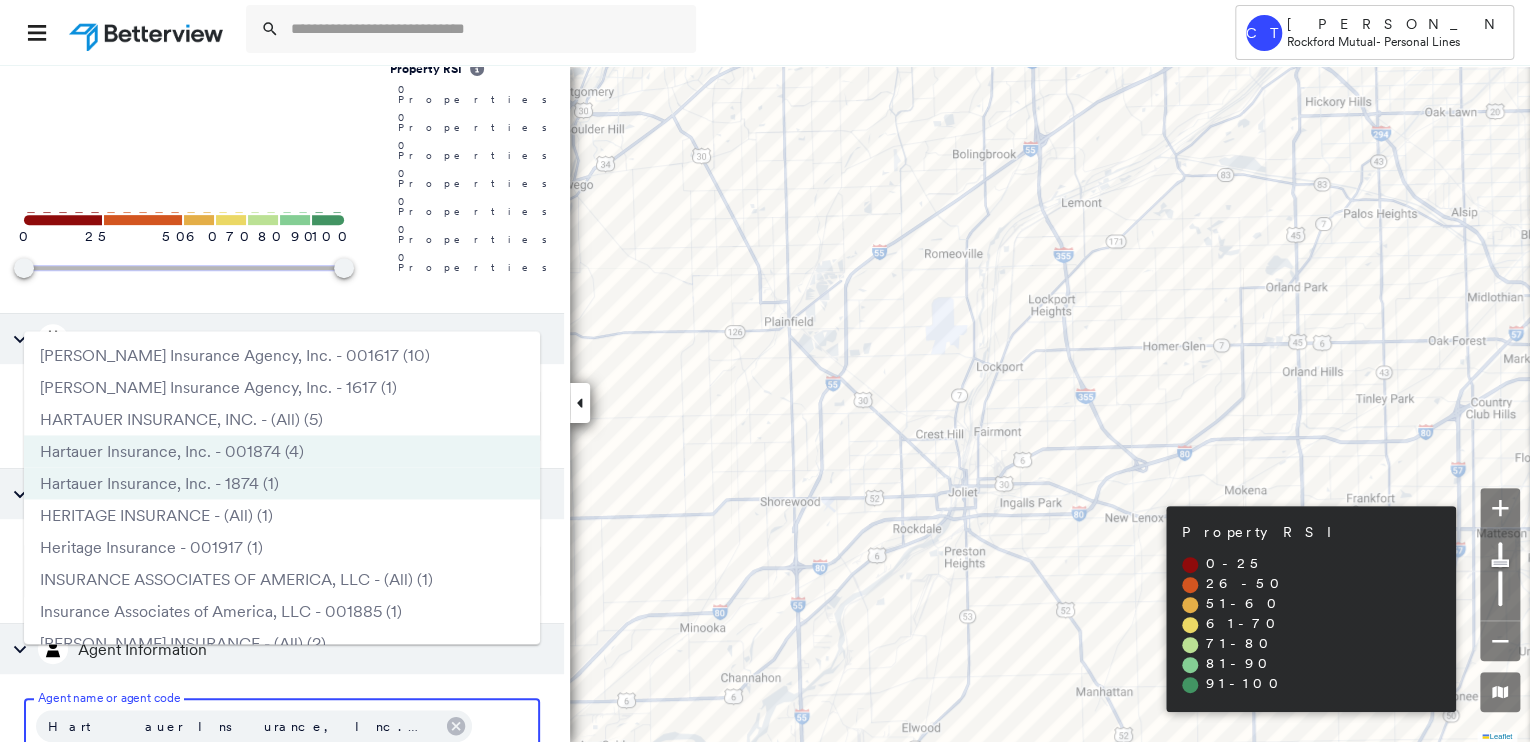 scroll, scrollTop: 373, scrollLeft: 0, axis: vertical 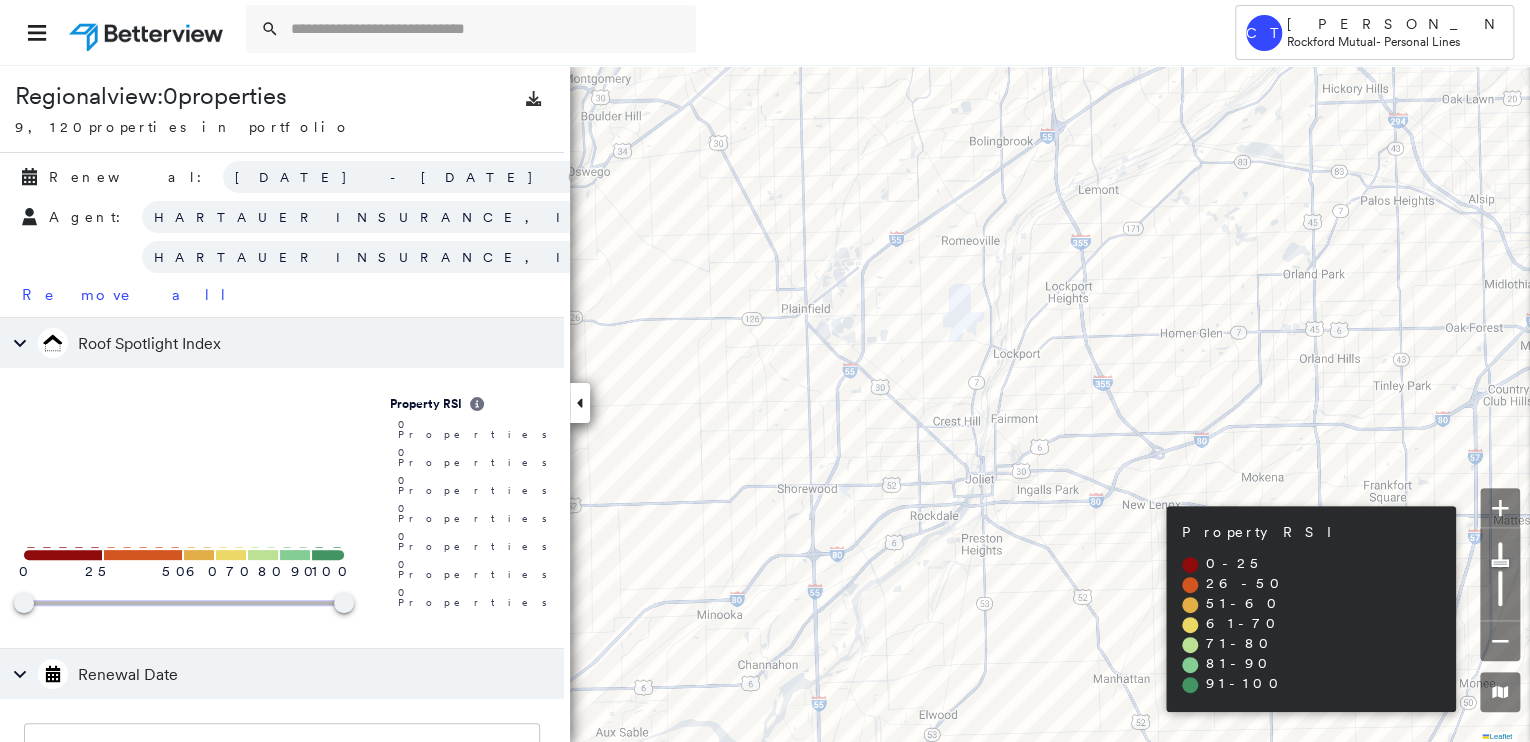 type on "*" 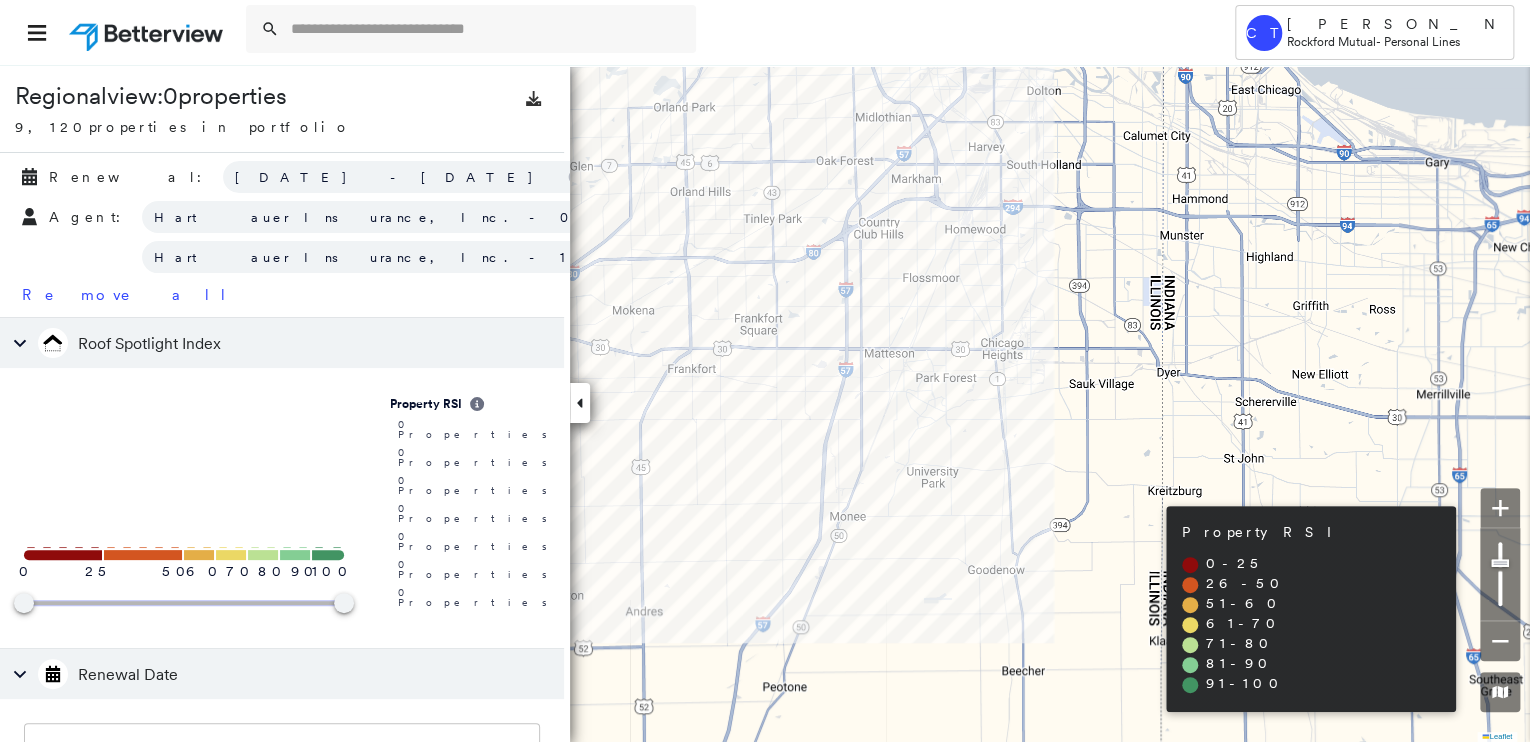 click on "Regional  view:  0  properties 9,120  properties in portfolio Renewal :  [DATE]   -   [DATE] Agent :  Hartauer Insurance, Inc. - 001874 Hartauer Insurance, Inc. - 1874 Remove all Roof Spotlight Index 0 25 50 60 70 80 90 100 Property RSI 0 Properties  0 Properties  0 Properties  0 Properties  0 Properties  0 Properties  0 Properties  0 100 Renewal Date Renewal Date ​ Renewal Date Property Flags Property Flags Property Flags Agent Information Agent name or agent code Hartauer Insurance, Inc. - 001874 Hartauer Insurance, Inc. - 1874 Agent name or agent code  Leaflet To navigate, press the arrow keys. Keyboard shortcuts Map Data Map data ©2025 Google Map data ©2025 Google 2 km  Click to toggle between metric and imperial units Terms Report a map error To navigate, press the arrow keys. Property RSI 0  -  25 26  -  50 51  -  60 61  -  70 71  -  80 81  -  90 91  -  100 Regional view" at bounding box center [765, 403] 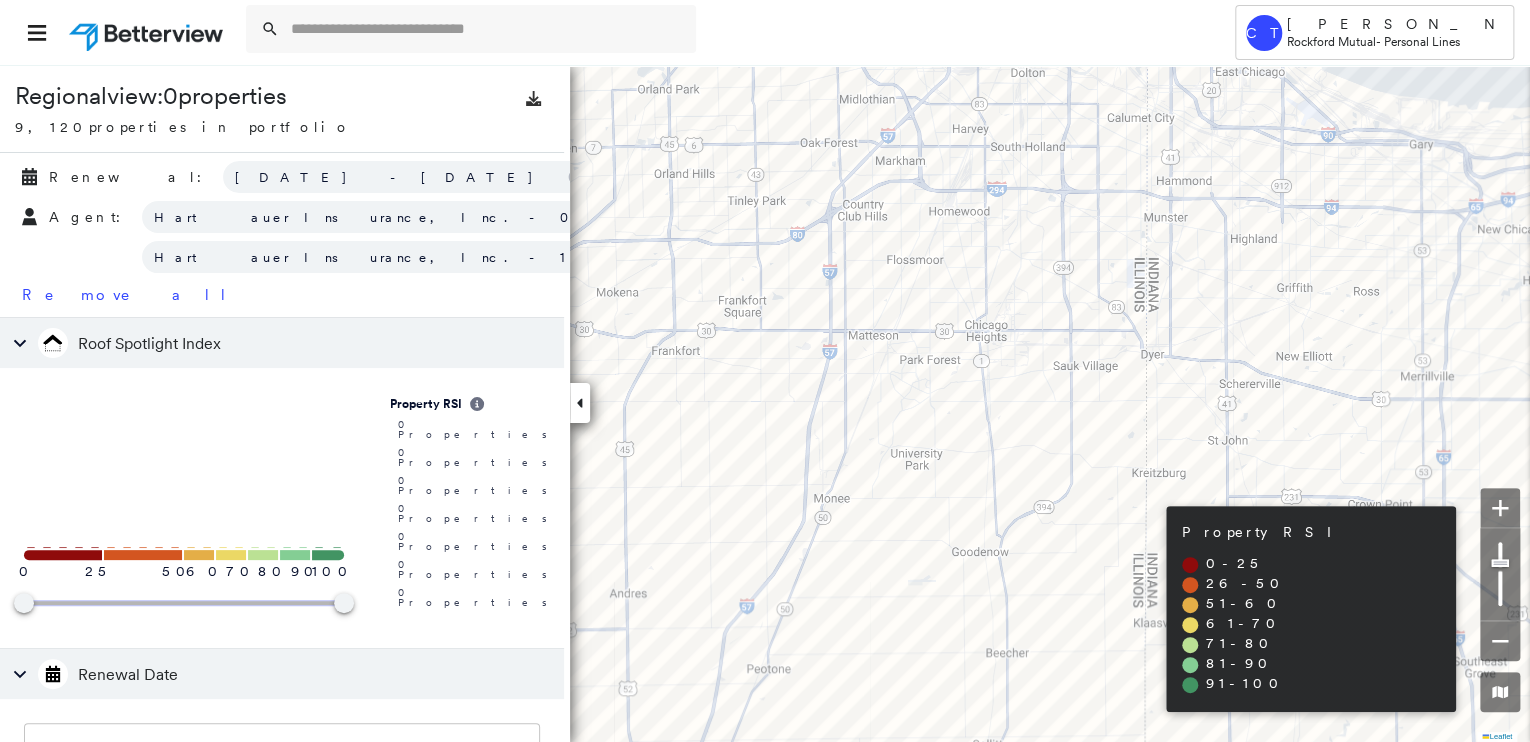 click on "Tower [GEOGRAPHIC_DATA] Camryn [PERSON_NAME] Rockford Mutual  -   Personal Lines Regional  view:  0  properties 9,120  properties in portfolio Renewal :  [DATE]   -   [DATE] Agent :  Hartauer Insurance, Inc. - 001874 Hartauer Insurance, Inc. - 1874 Remove all Roof Spotlight Index 0 25 50 60 70 80 90 100 Property RSI 0 Properties  0 Properties  0 Properties  0 Properties  0 Properties  0 Properties  0 Properties  0 100 Renewal Date Renewal Date ​ Renewal Date Property Flags Property Flags Property Flags Agent Information Agent name or agent code Hartauer Insurance, Inc. - 001874 Hartauer Insurance, Inc. - 1874 Agent name or agent code  Leaflet To navigate, press the arrow keys. Keyboard shortcuts Map Data Map data ©2025 Google Map data ©2025 Google 2 km  Click to toggle between metric and imperial units Terms Report a map error To navigate, press the arrow keys. Property RSI 0  -  25 26  -  50 51  -  60 61  -  70 71  -  80 81  -  90 91  -  100 Regional view" at bounding box center (765, 371) 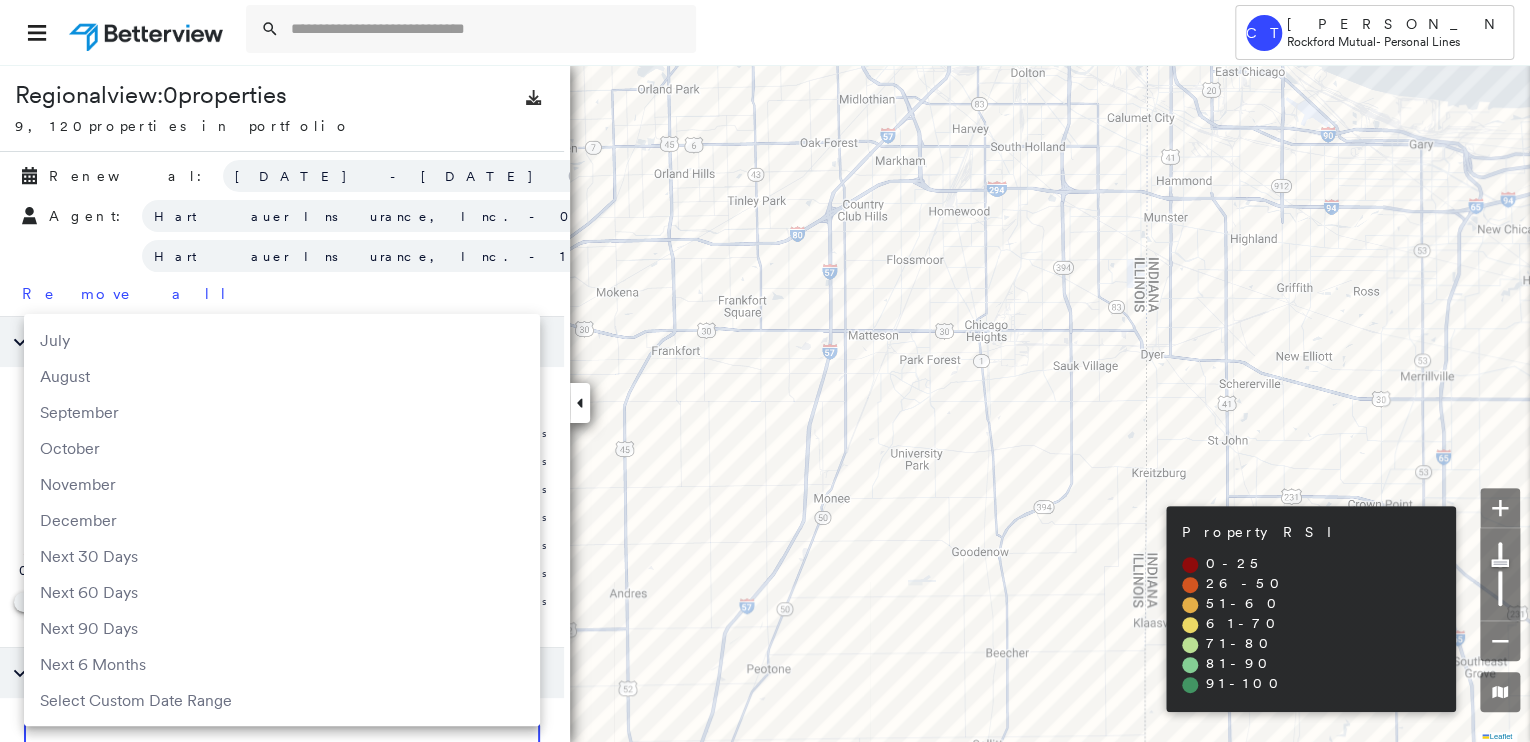 click at bounding box center (765, 371) 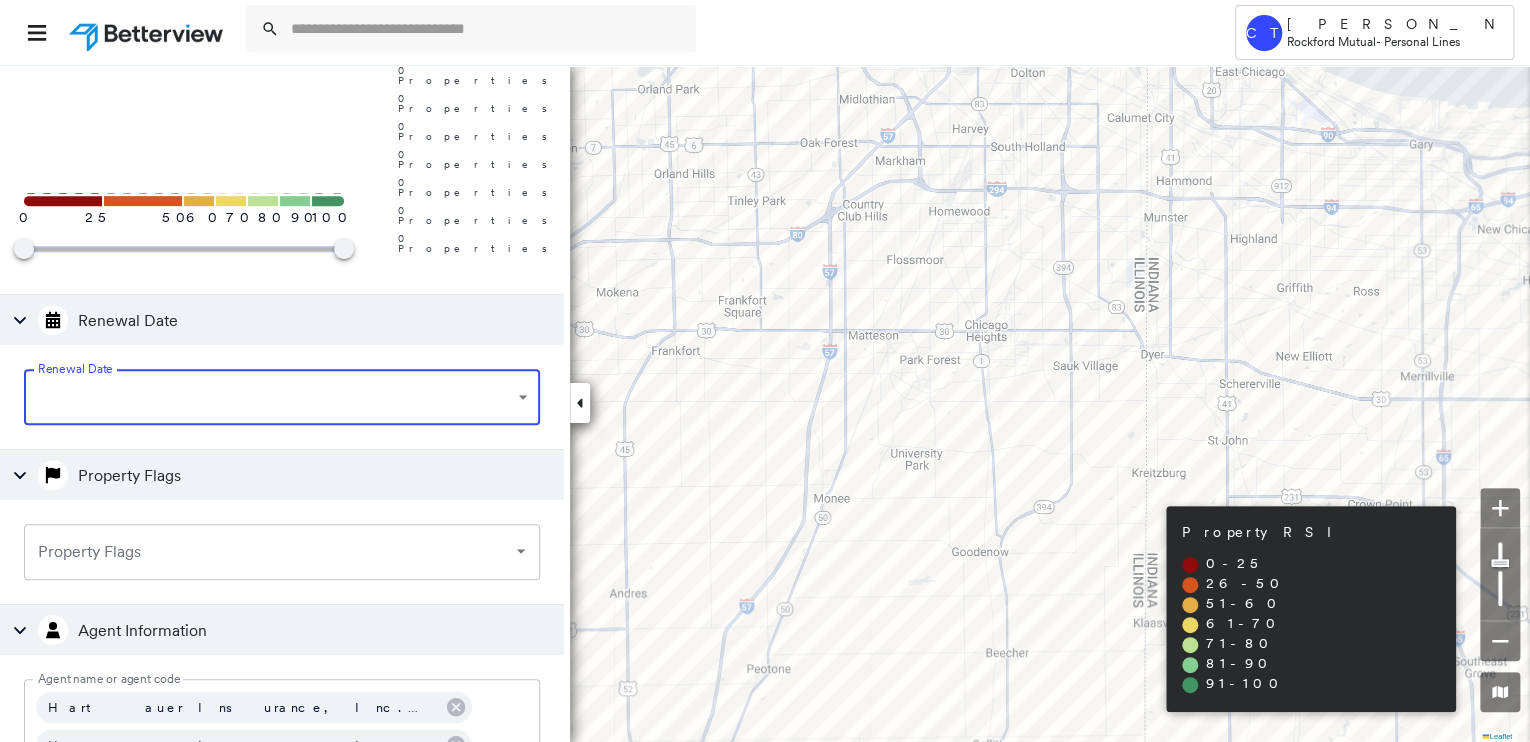 scroll, scrollTop: 373, scrollLeft: 0, axis: vertical 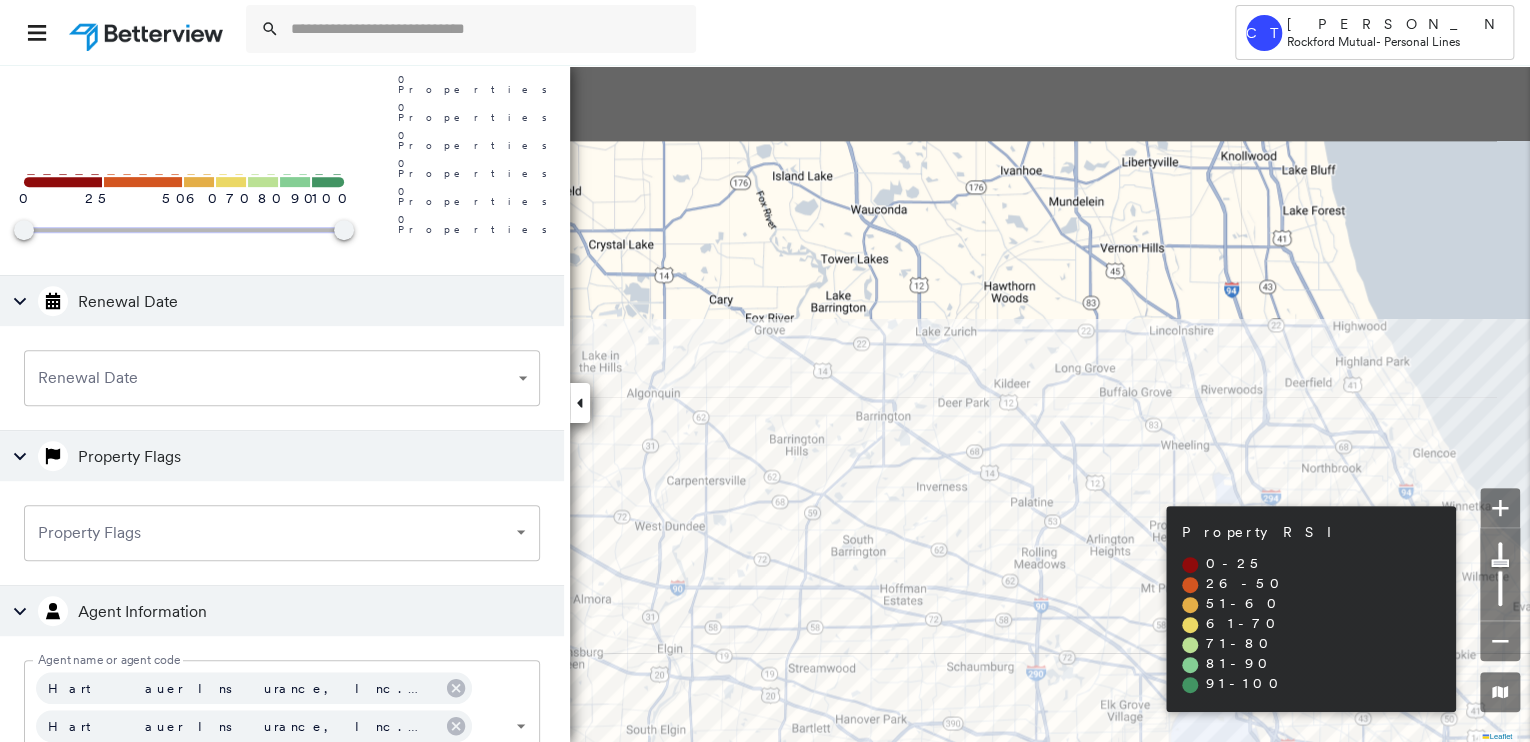 click on "Regional  view:  0  properties 9,120  properties in portfolio Renewal :  [DATE]   -   [DATE] Agent :  Hartauer Insurance, Inc. - 001874 Hartauer Insurance, Inc. - 1874 Remove all Roof Spotlight Index 0 25 50 60 70 80 90 100 Property RSI 0 Properties  0 Properties  0 Properties  0 Properties  0 Properties  0 Properties  0 Properties  0 100 Renewal Date Renewal Date ​ Renewal Date Property Flags Property Flags Property Flags Agent Information Agent name or agent code Hartauer Insurance, Inc. - 001874 Hartauer Insurance, Inc. - 1874 Agent name or agent code  Leaflet To navigate, press the arrow keys. Keyboard shortcuts Map Data Map data ©2025 Google Map data ©2025 Google 2 km  Click to toggle between metric and imperial units Terms Report a map error To navigate, press the arrow keys. Property RSI 0  -  25 26  -  50 51  -  60 61  -  70 71  -  80 81  -  90 91  -  100 Regional view" at bounding box center (765, 403) 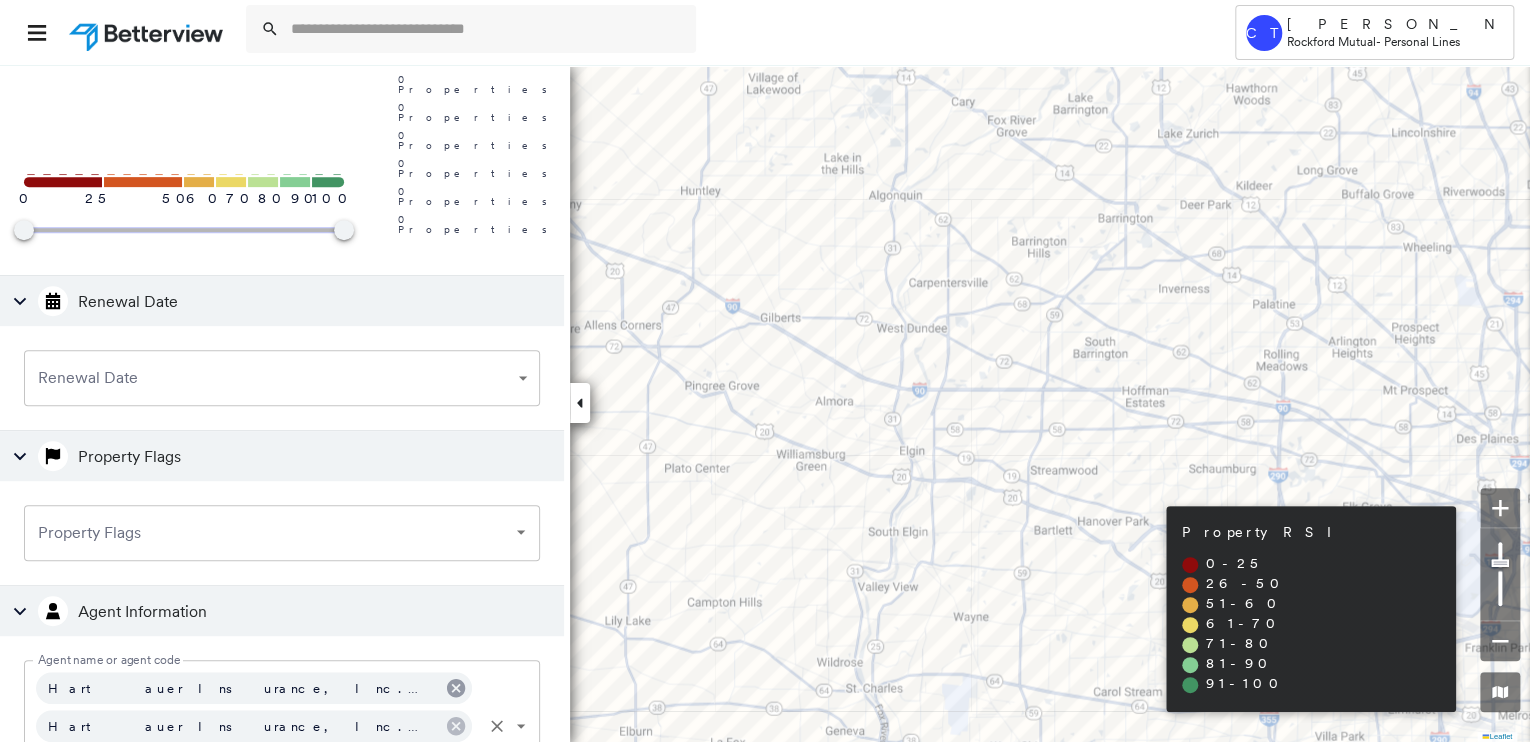 click 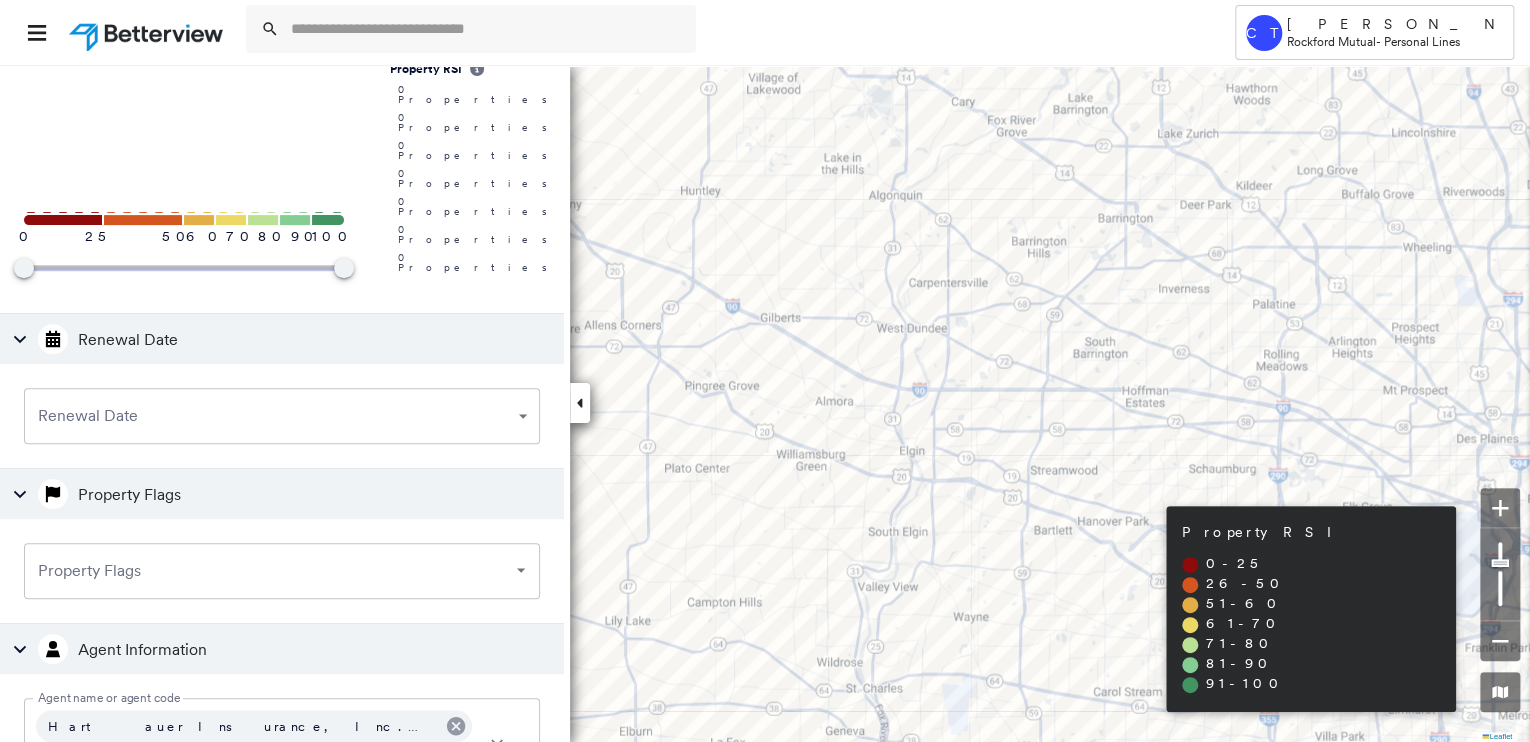 click 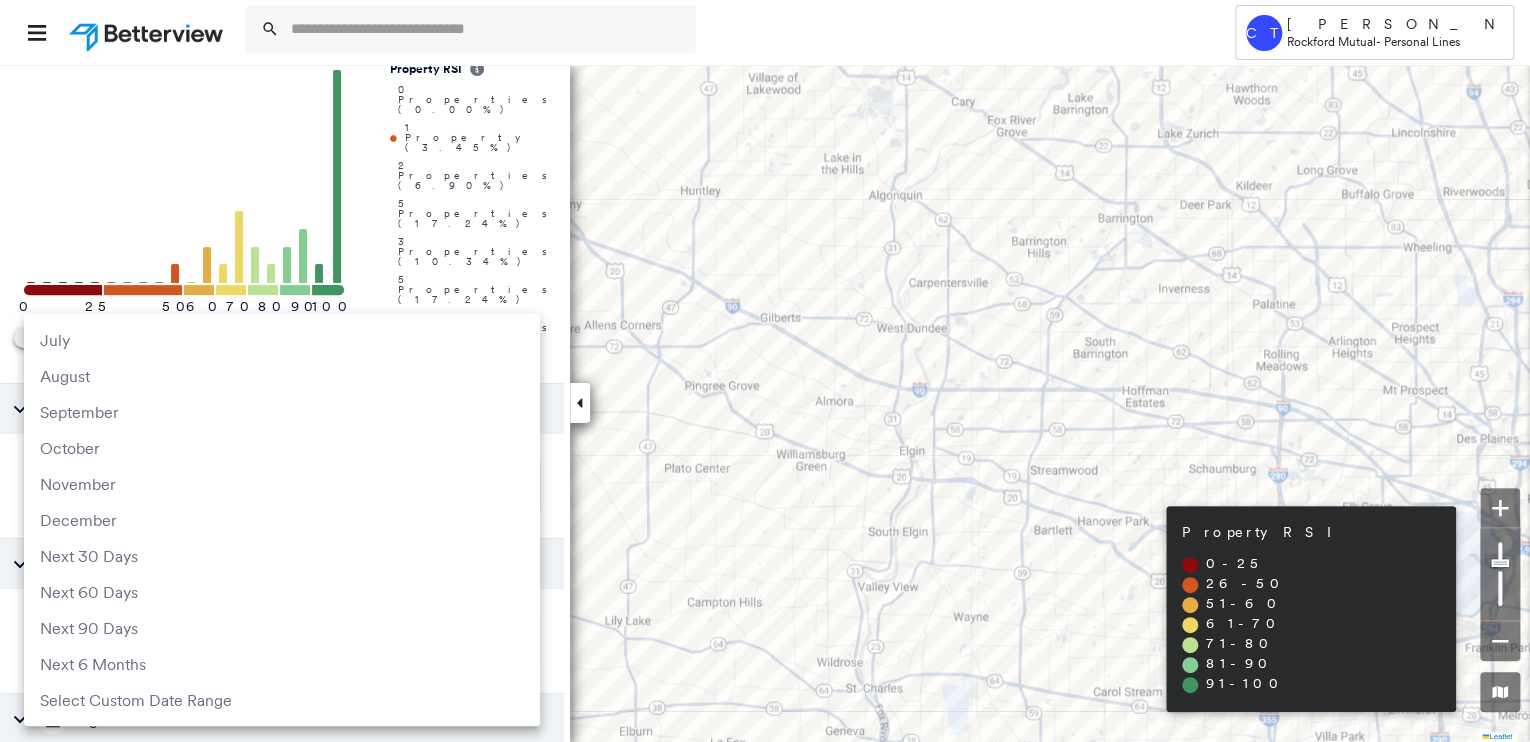 drag, startPoint x: 439, startPoint y: 376, endPoint x: 436, endPoint y: 363, distance: 13.341664 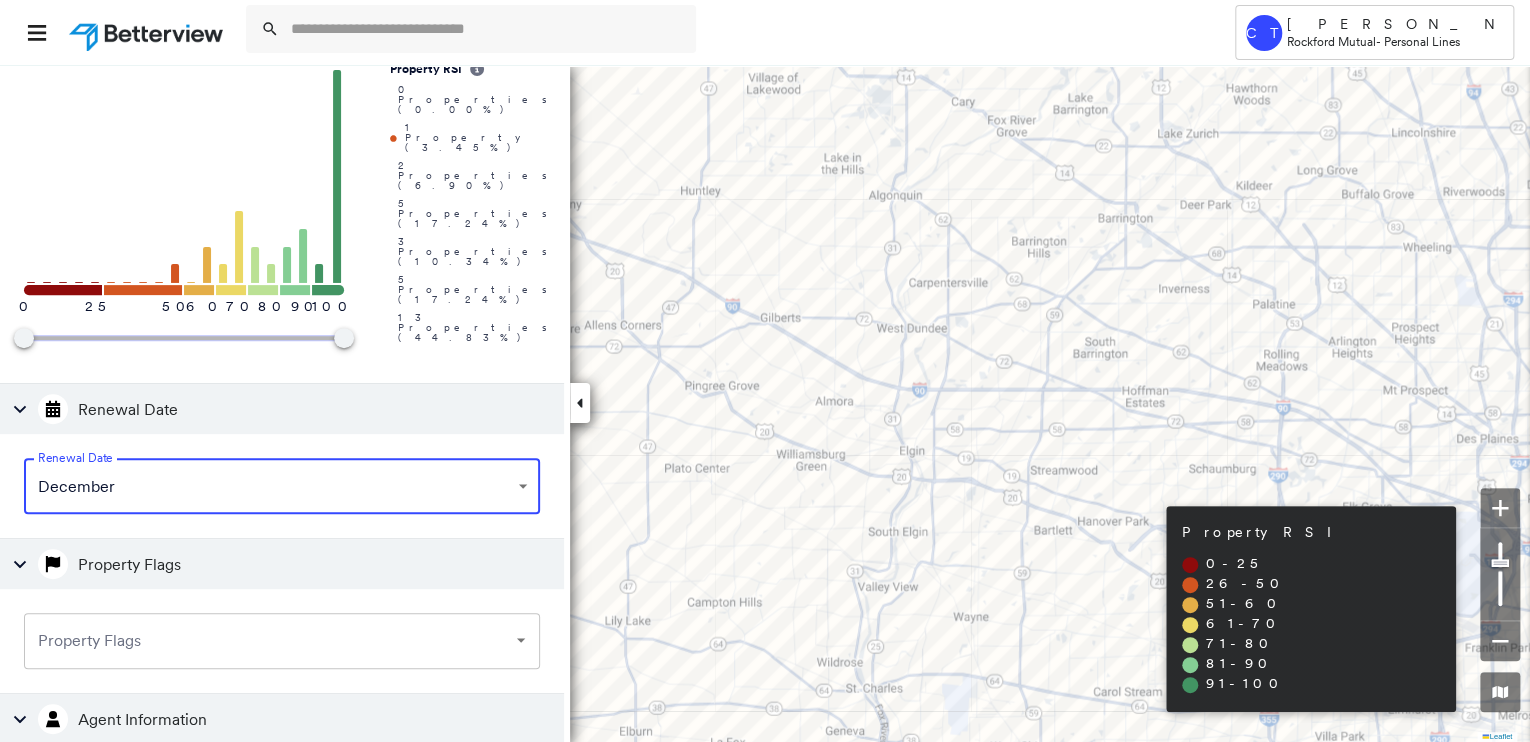 click on "Property Flags" at bounding box center (267, 641) 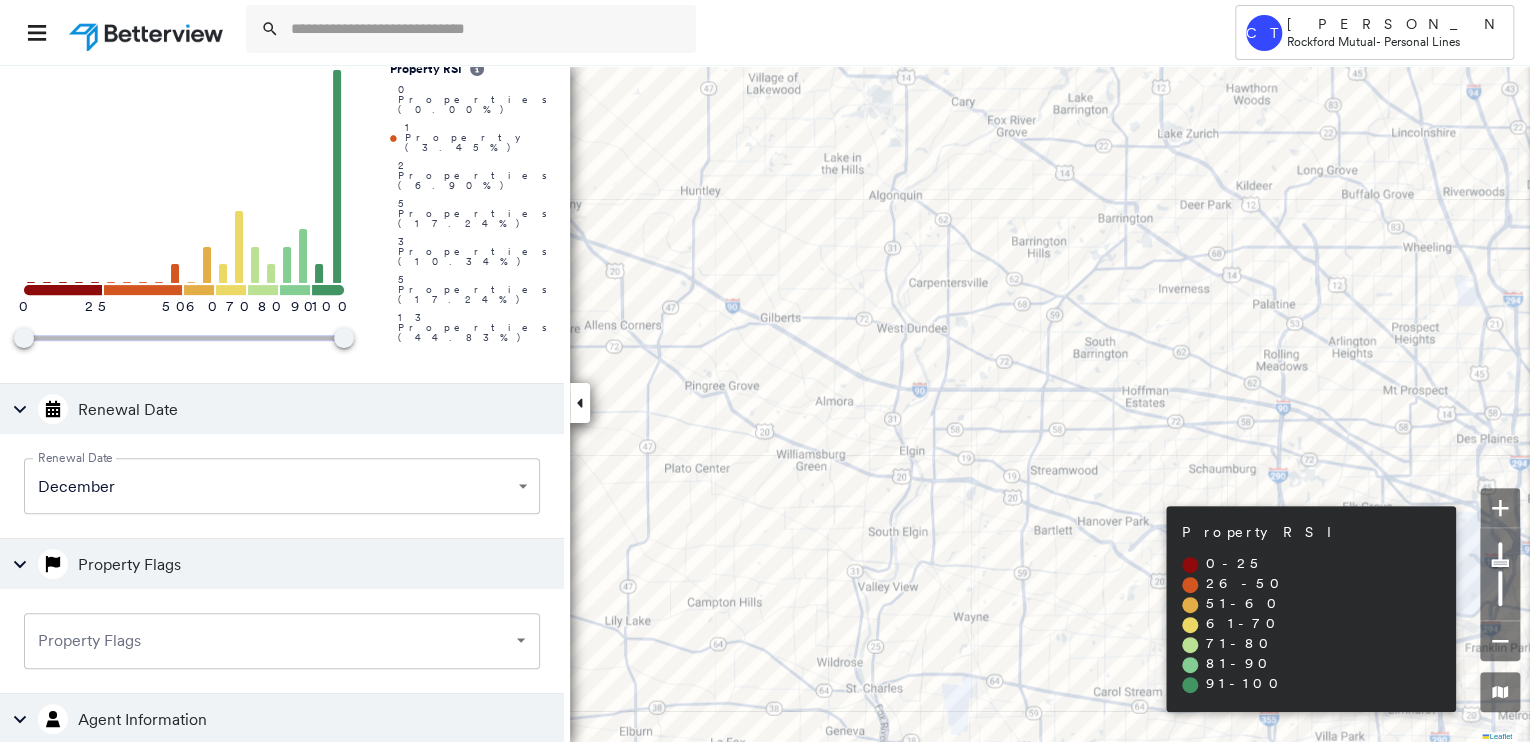 click on "Property Flags" at bounding box center (129, 564) 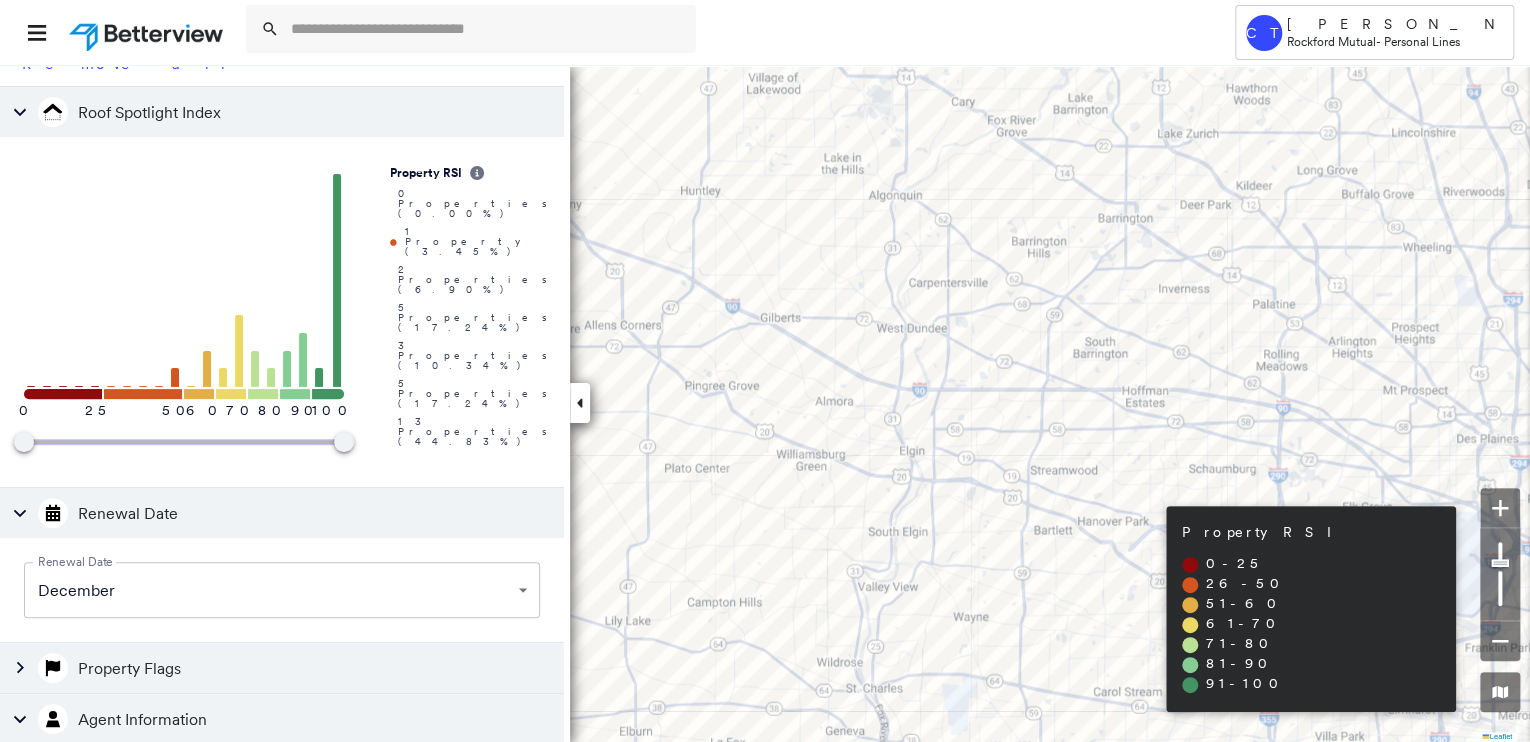 click at bounding box center [53, 513] 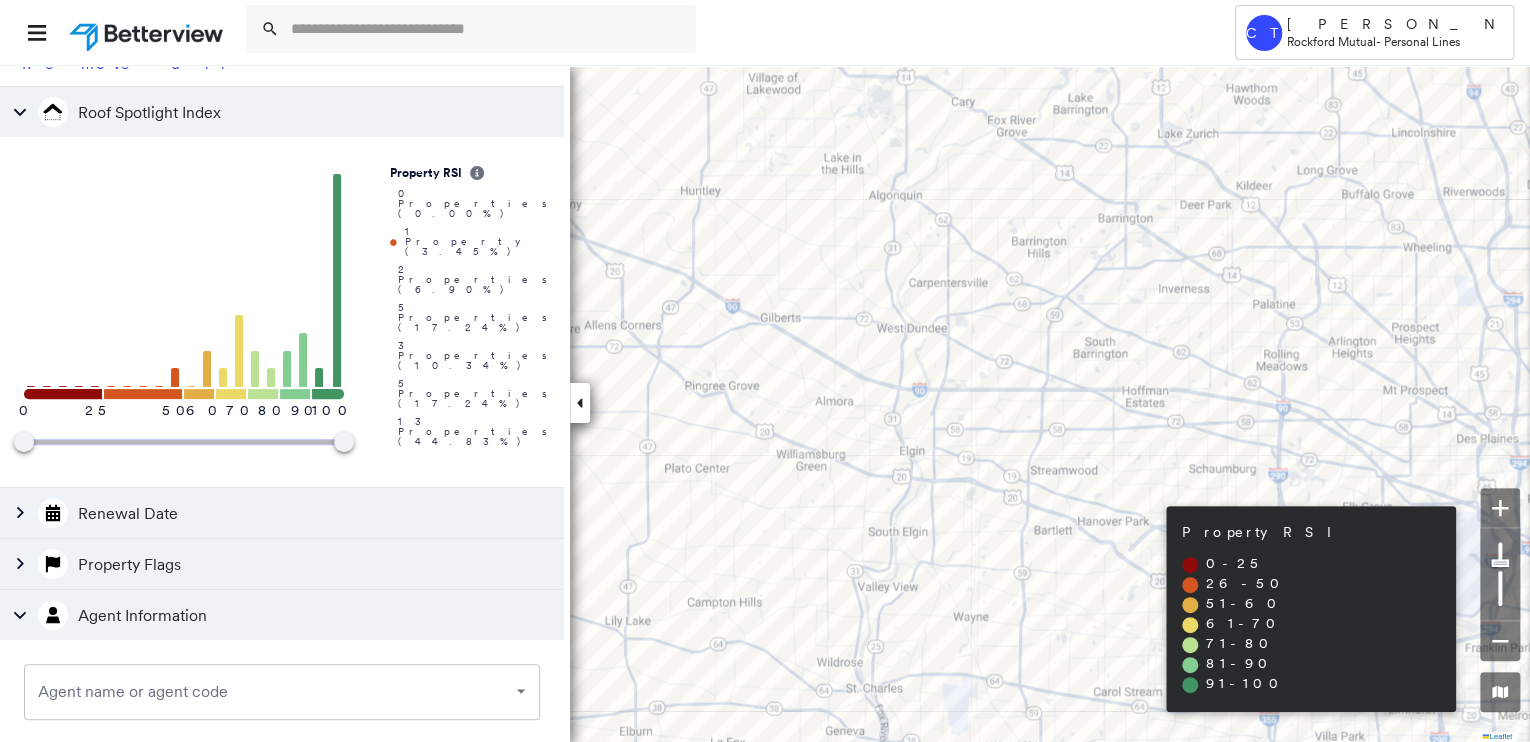 scroll, scrollTop: 47, scrollLeft: 0, axis: vertical 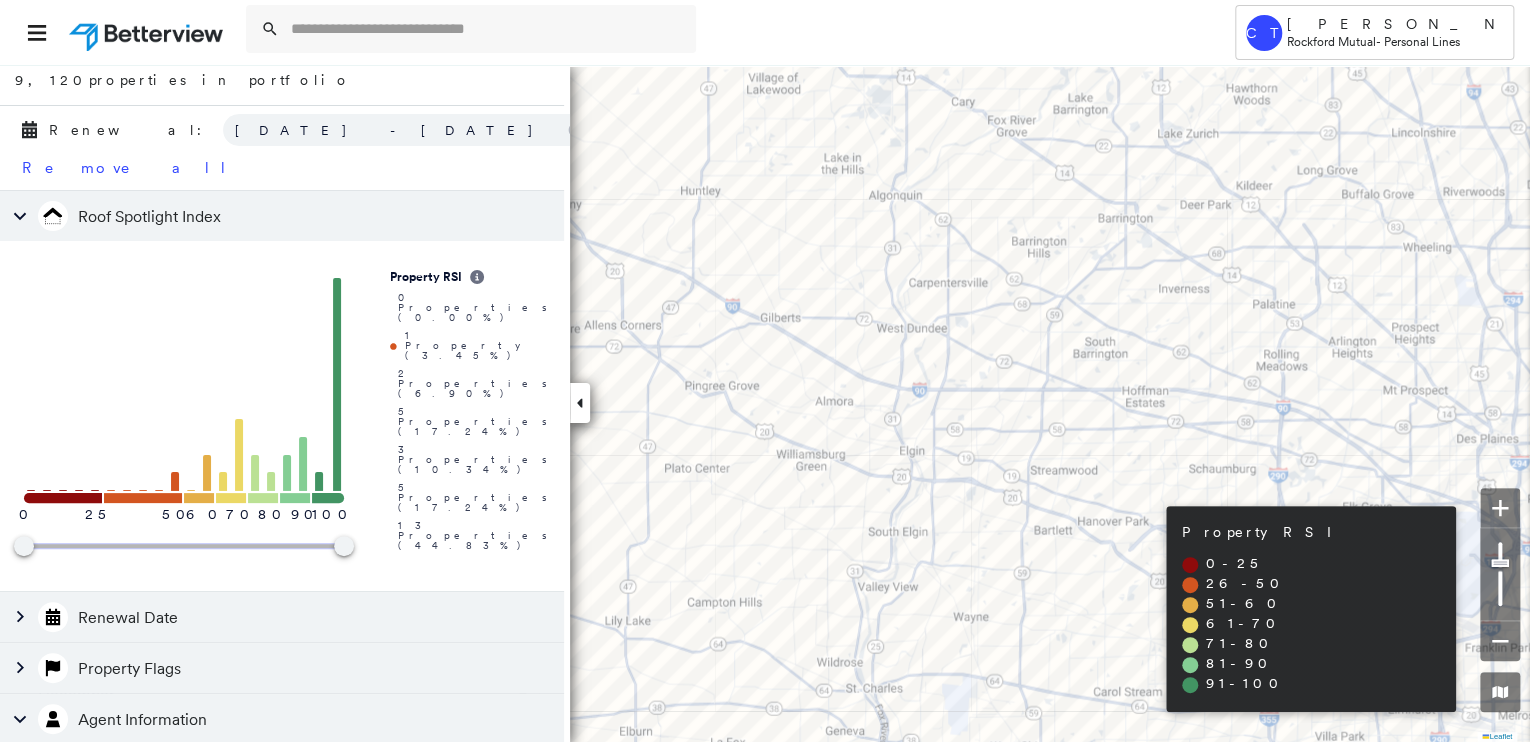click 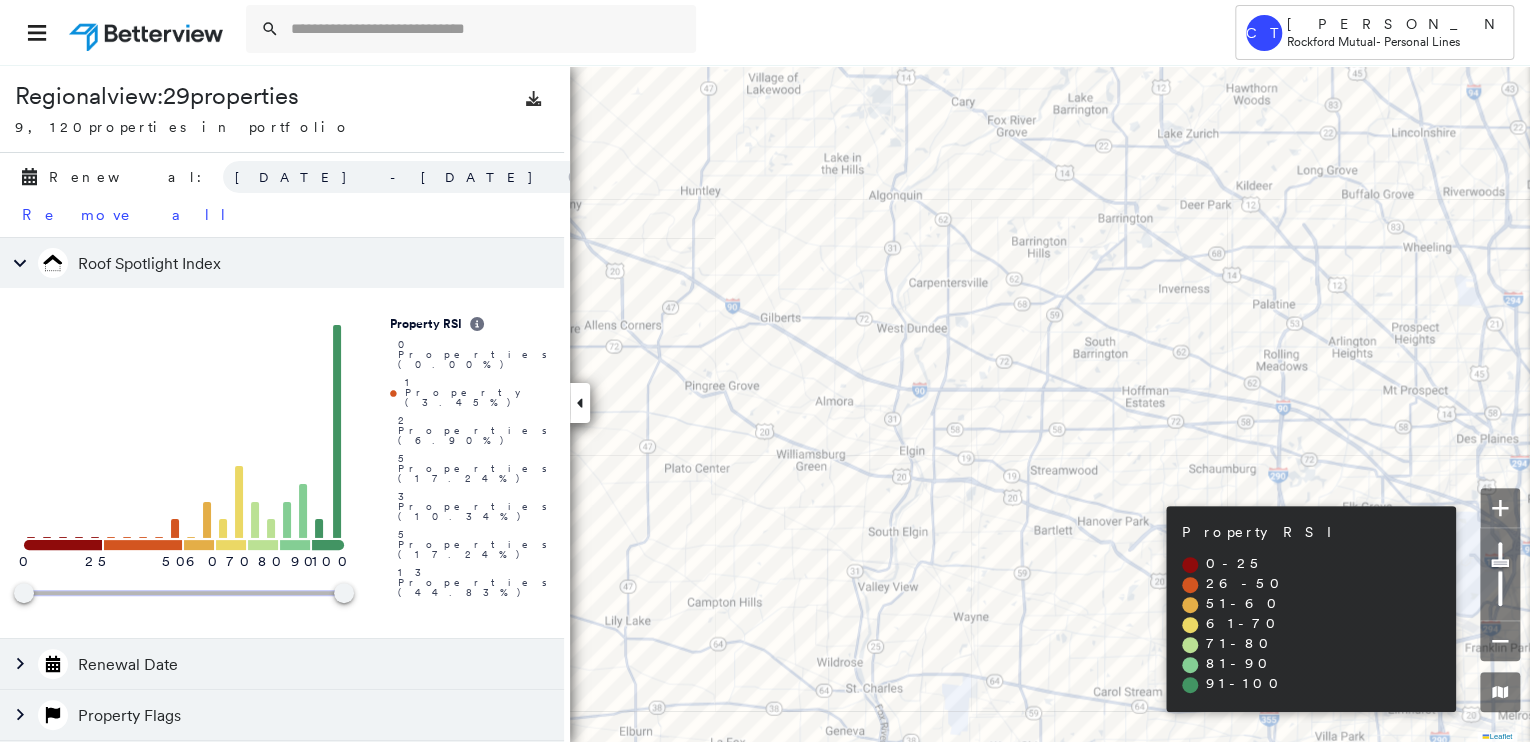 click at bounding box center (580, 403) 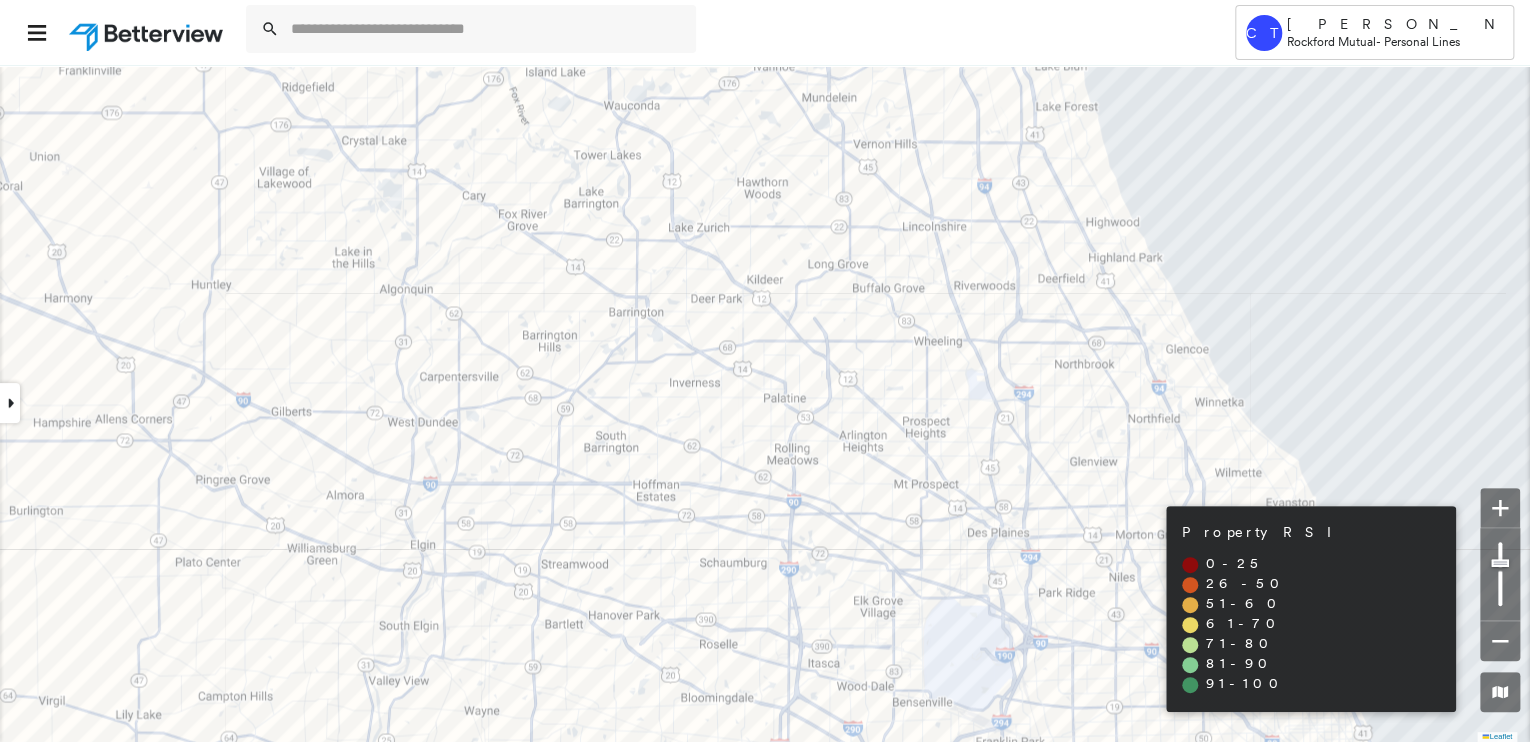 click at bounding box center [10, 403] 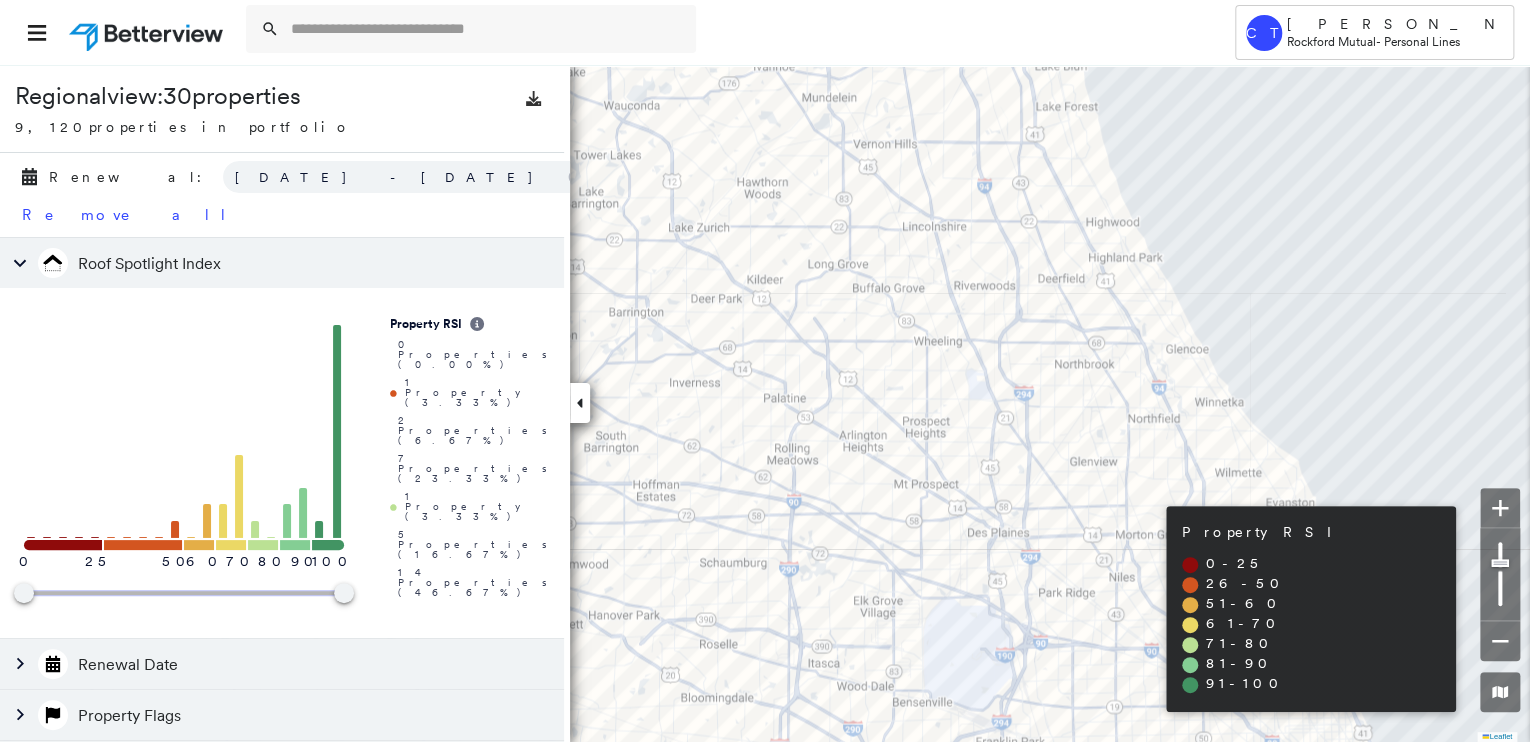 click on "Agent Information" at bounding box center (142, 766) 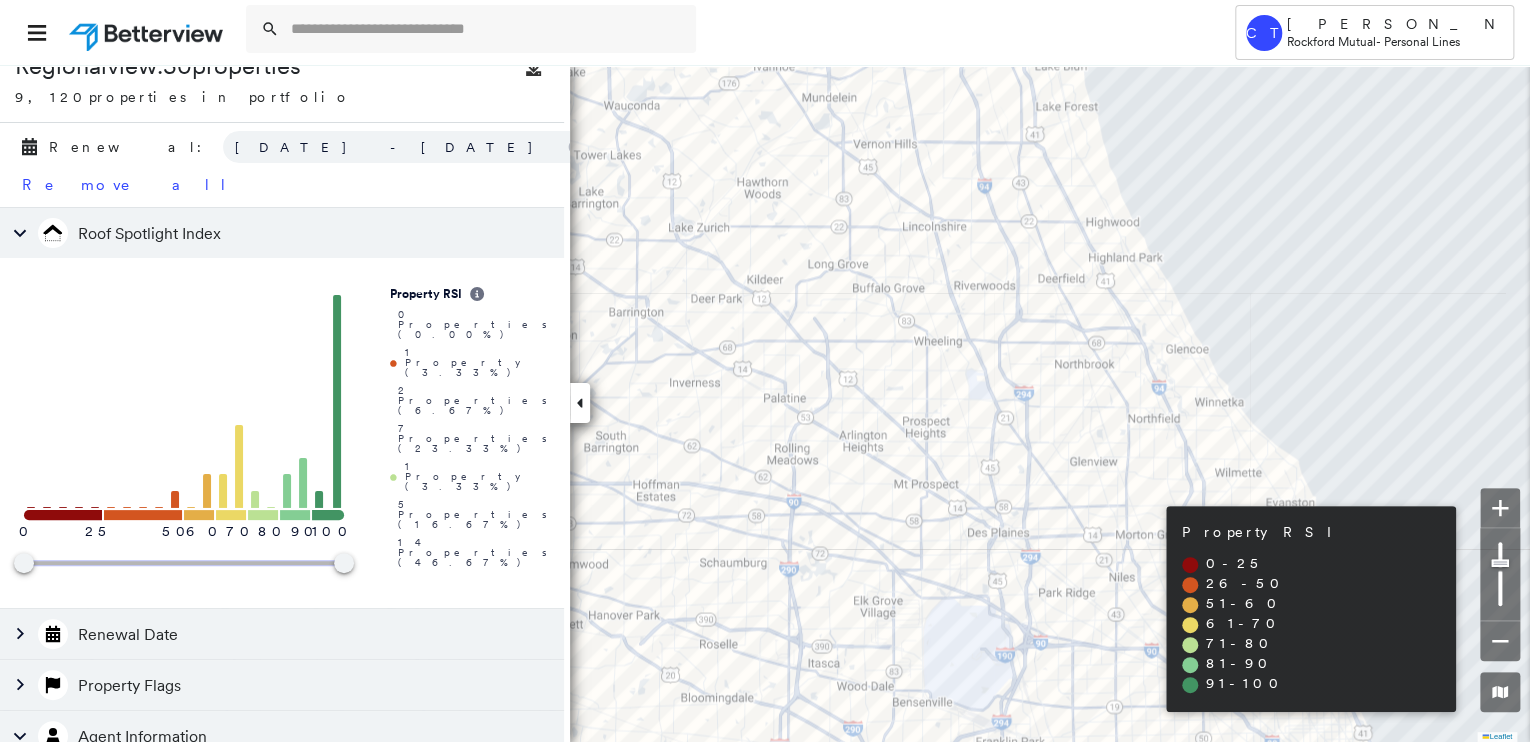 scroll, scrollTop: 47, scrollLeft: 0, axis: vertical 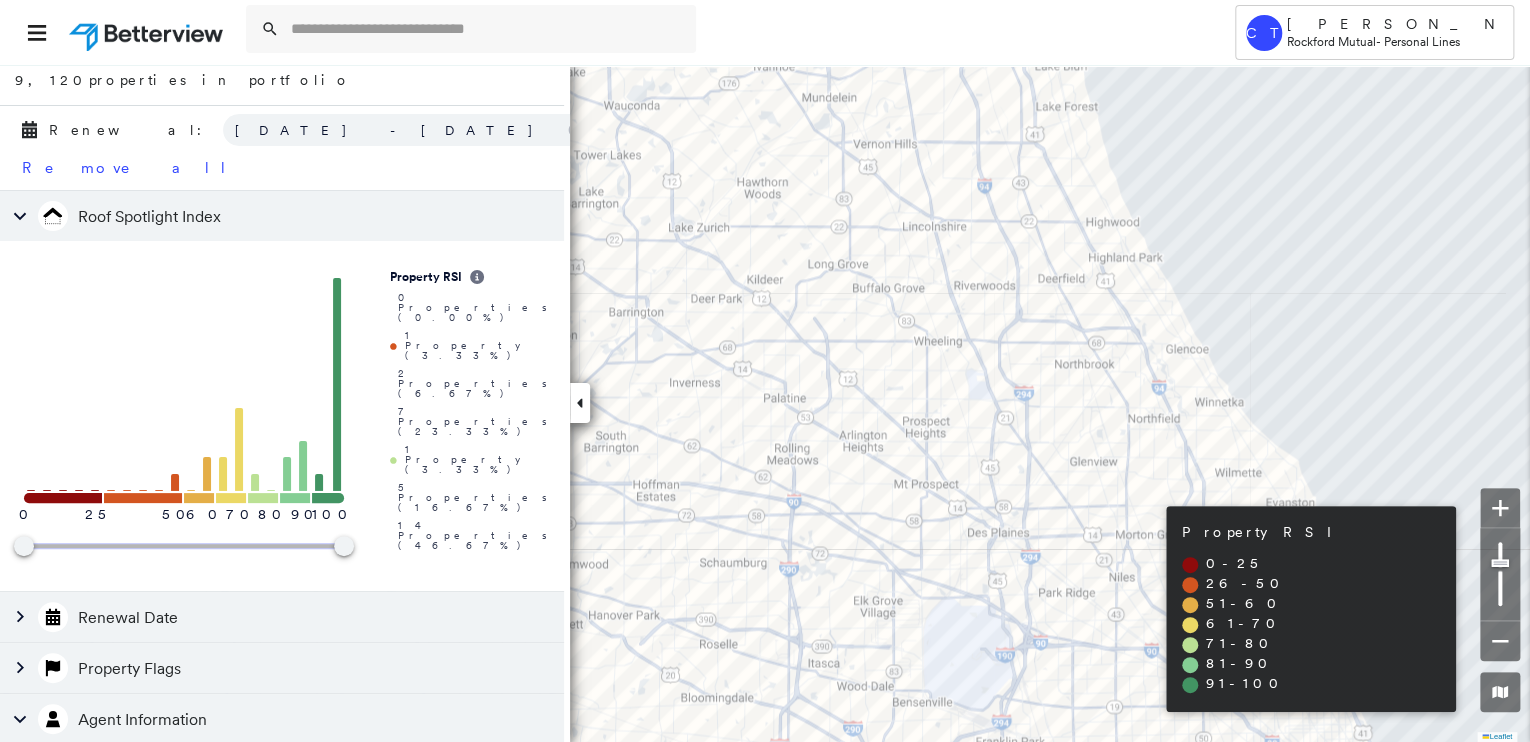 click on "Agent name or agent code" at bounding box center [267, 796] 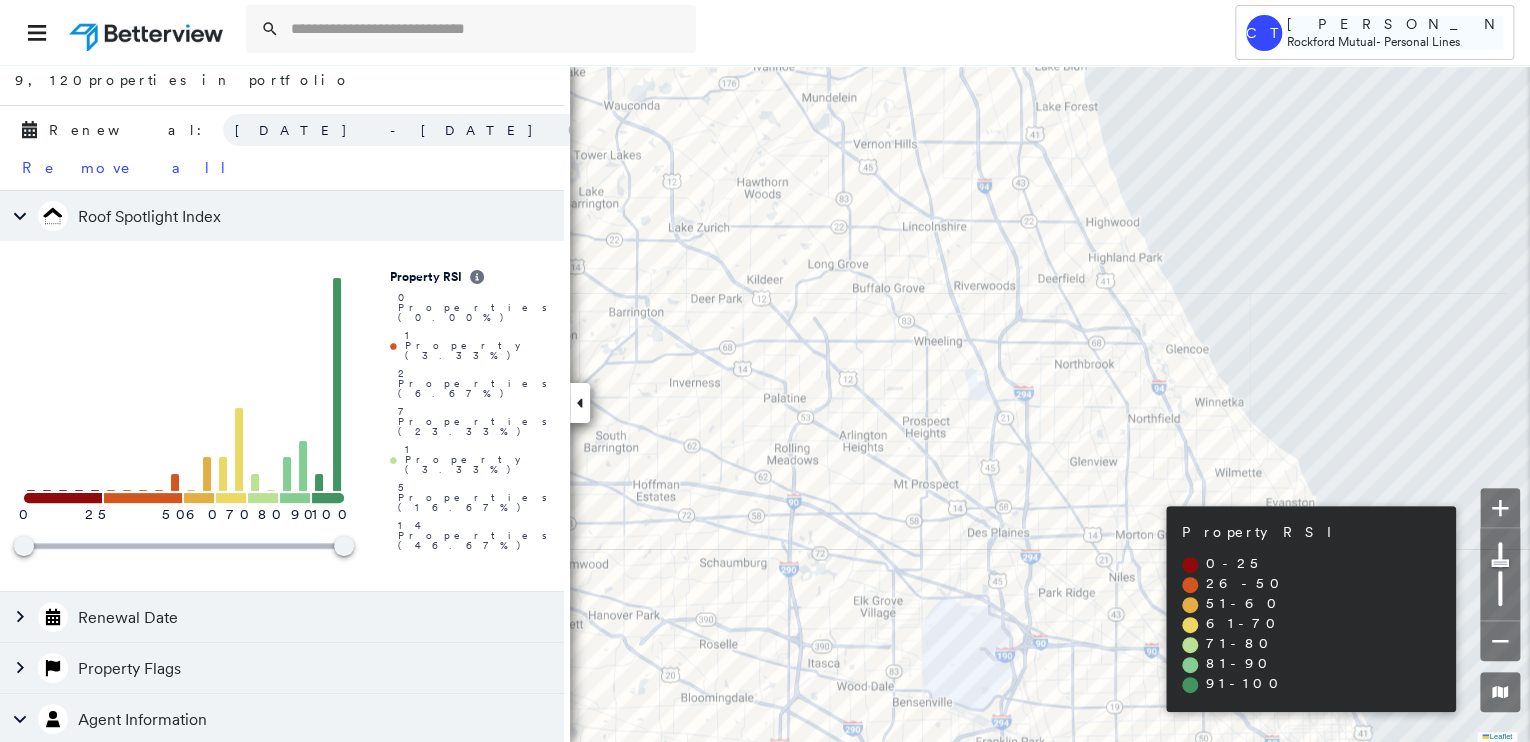 click on "Rockford Mutual" at bounding box center [1331, 41] 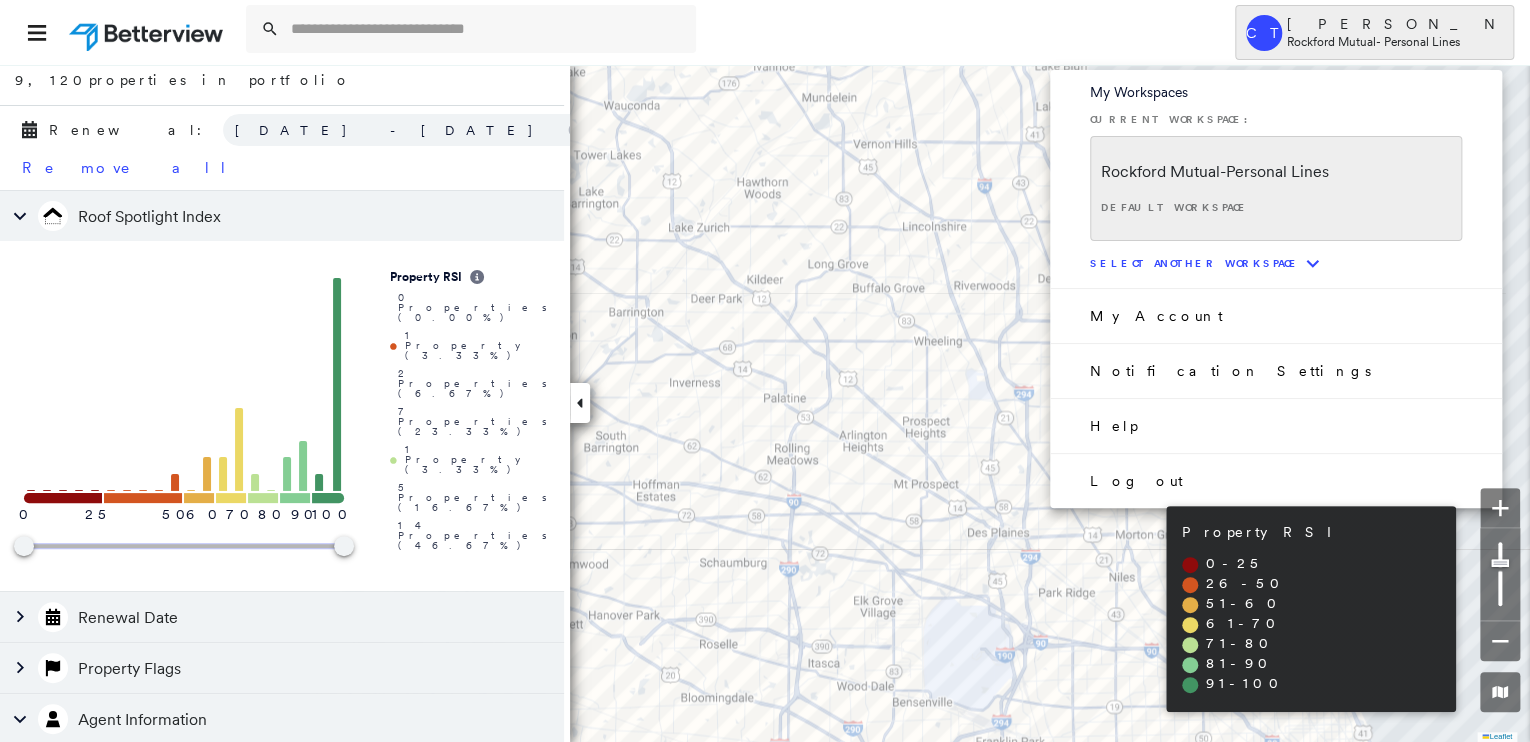click at bounding box center [765, 371] 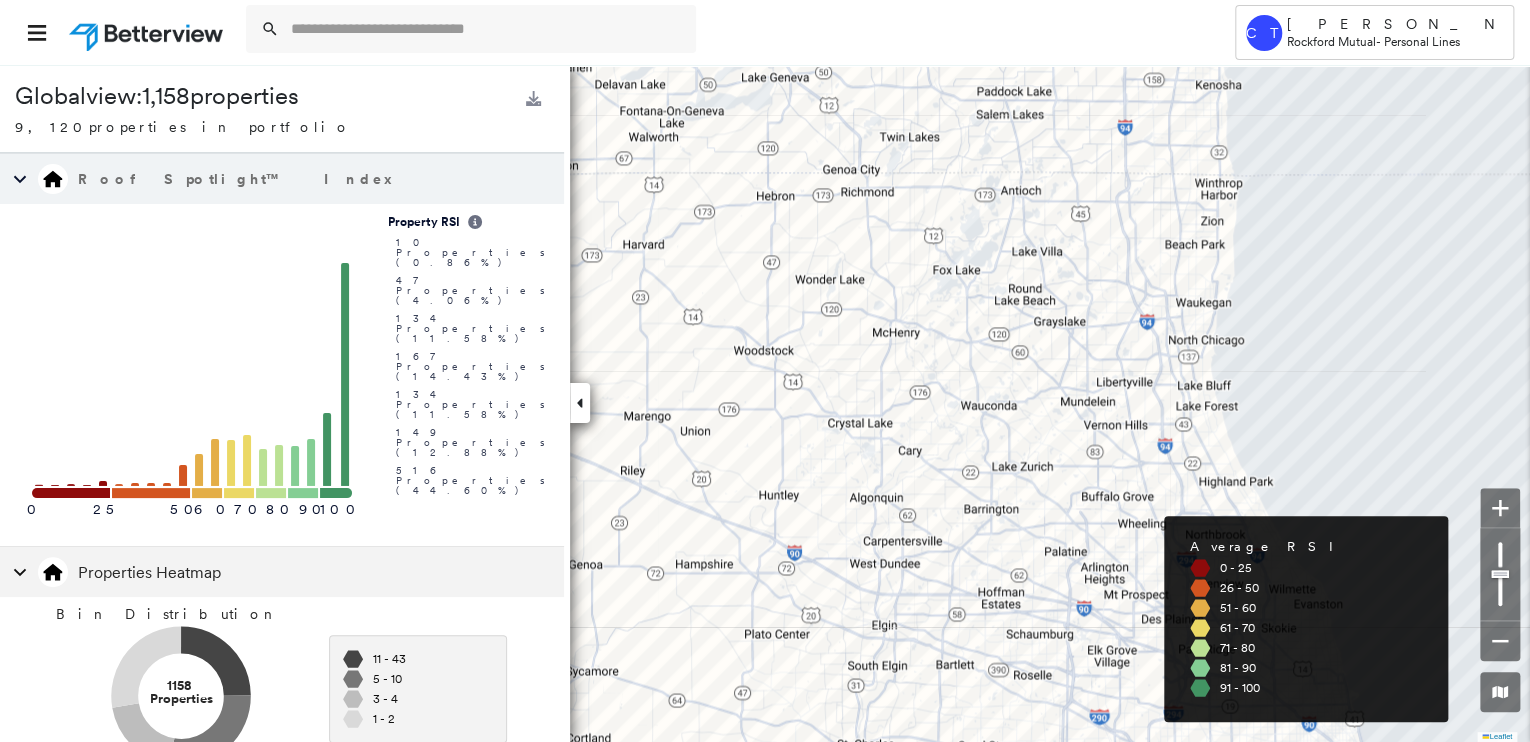 scroll, scrollTop: 88, scrollLeft: 0, axis: vertical 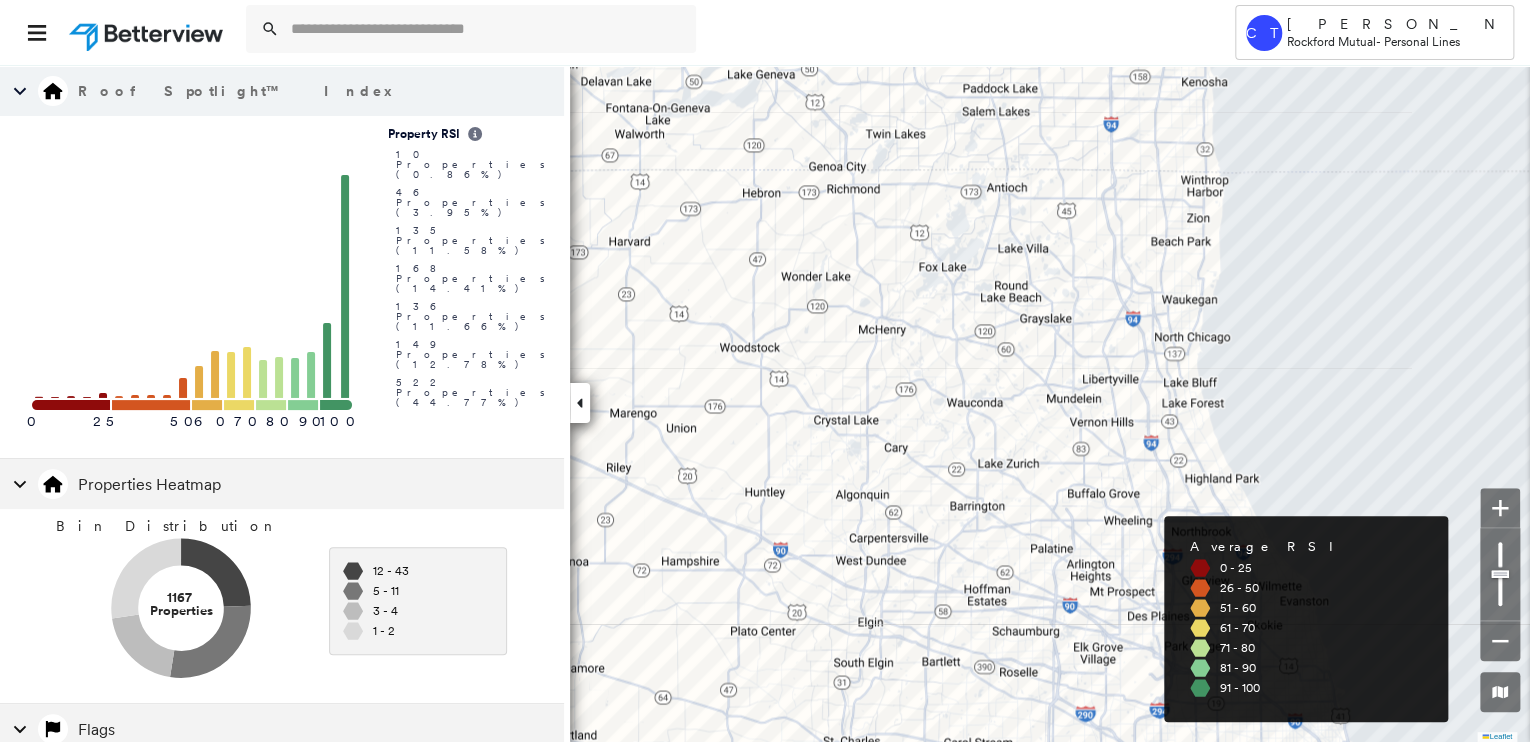 click 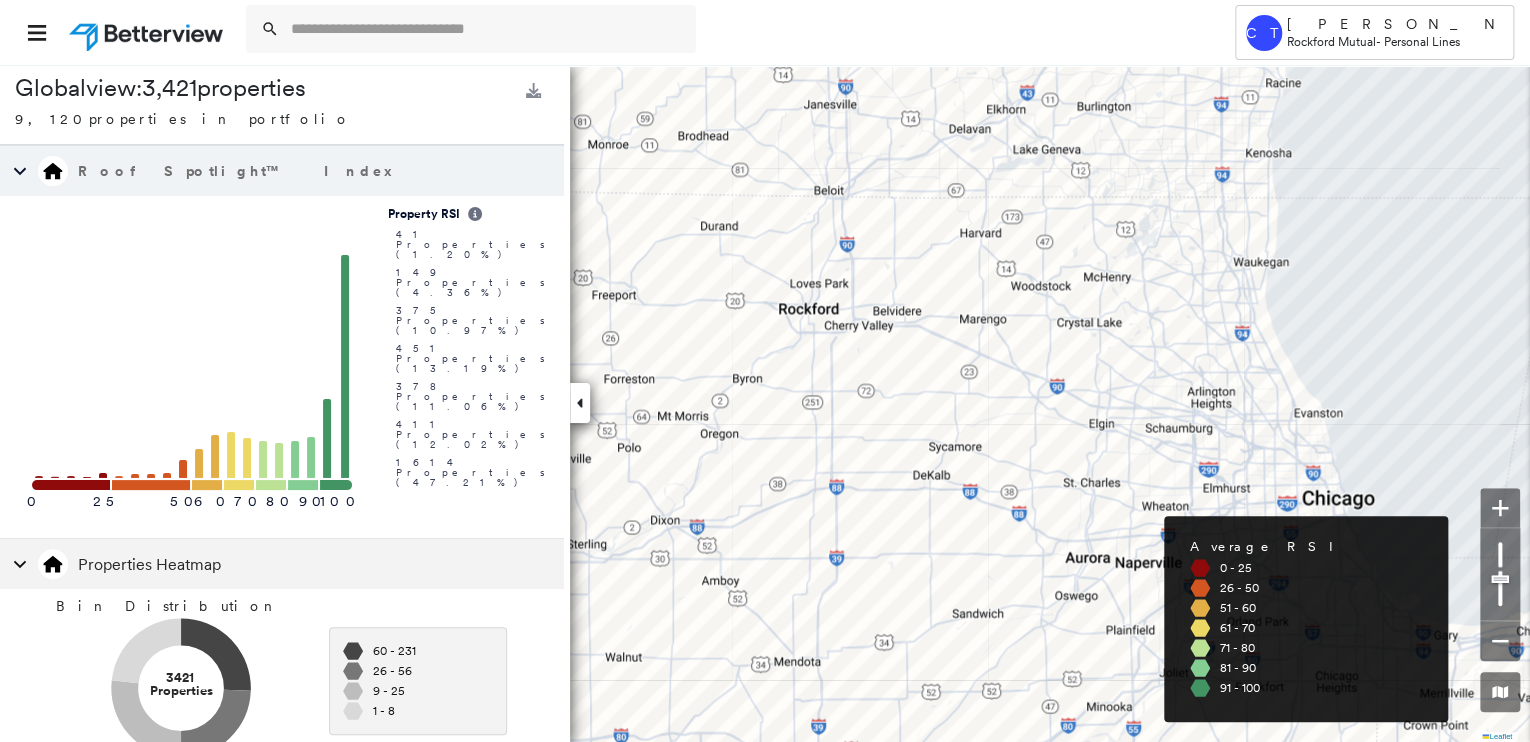 scroll, scrollTop: 0, scrollLeft: 0, axis: both 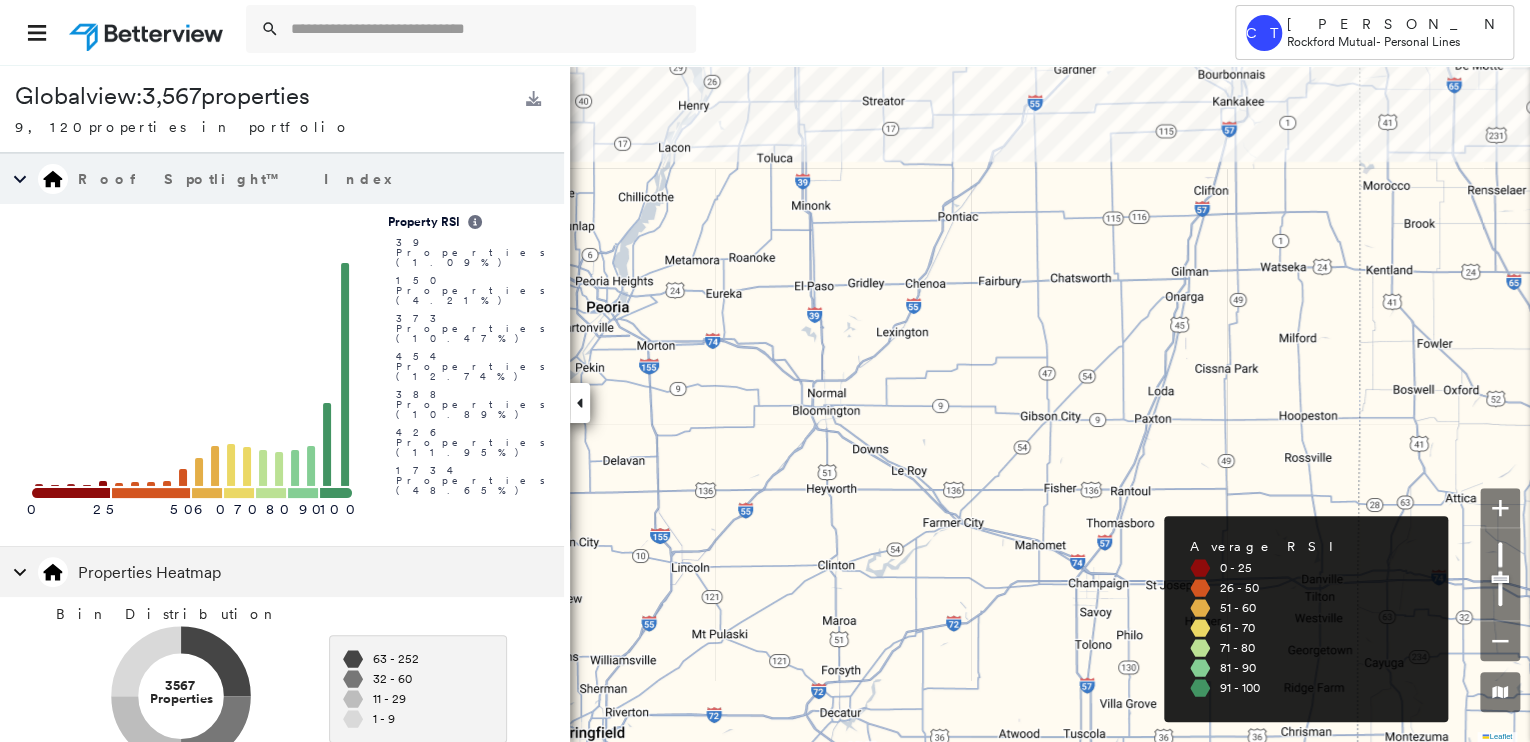 click on "Tower [GEOGRAPHIC_DATA] Camryn [PERSON_NAME] Rockford Mutual  -   Personal Lines Global  view:  3,567  properties 9,120  properties in portfolio Roof Spotlight™ Index 0 25 50 60 70 80 90 100 Property RSI 39 Properties (1.09%) 150 Properties (4.21%) 373 Properties (10.47%) 454 Properties (12.74%) 388 Properties (10.89%) 426 Properties (11.95%) 1734 Properties (48.65%) Properties Heatmap Bin Distribution 3567 Properties 63 - 252 32 - 60 11 - 29 1 - 9 Flags Flags:   ​ ​ Show:  Uncleared * ​ flags found : - average replacement costs : - total replacement costs : - average premium : - total premium : -  Leaflet To navigate, press the arrow keys. Keyboard shortcuts Map Data Map data ©2025 Google Map data ©2025 Google 10 km  Click to toggle between metric and imperial units Terms Report a map error To navigate, press the arrow keys. Average RSI 0 - 25 26 - 50 51 - 60 61 - 70 71 - 80 81 - 90 91 - 100 Global view" at bounding box center [765, 371] 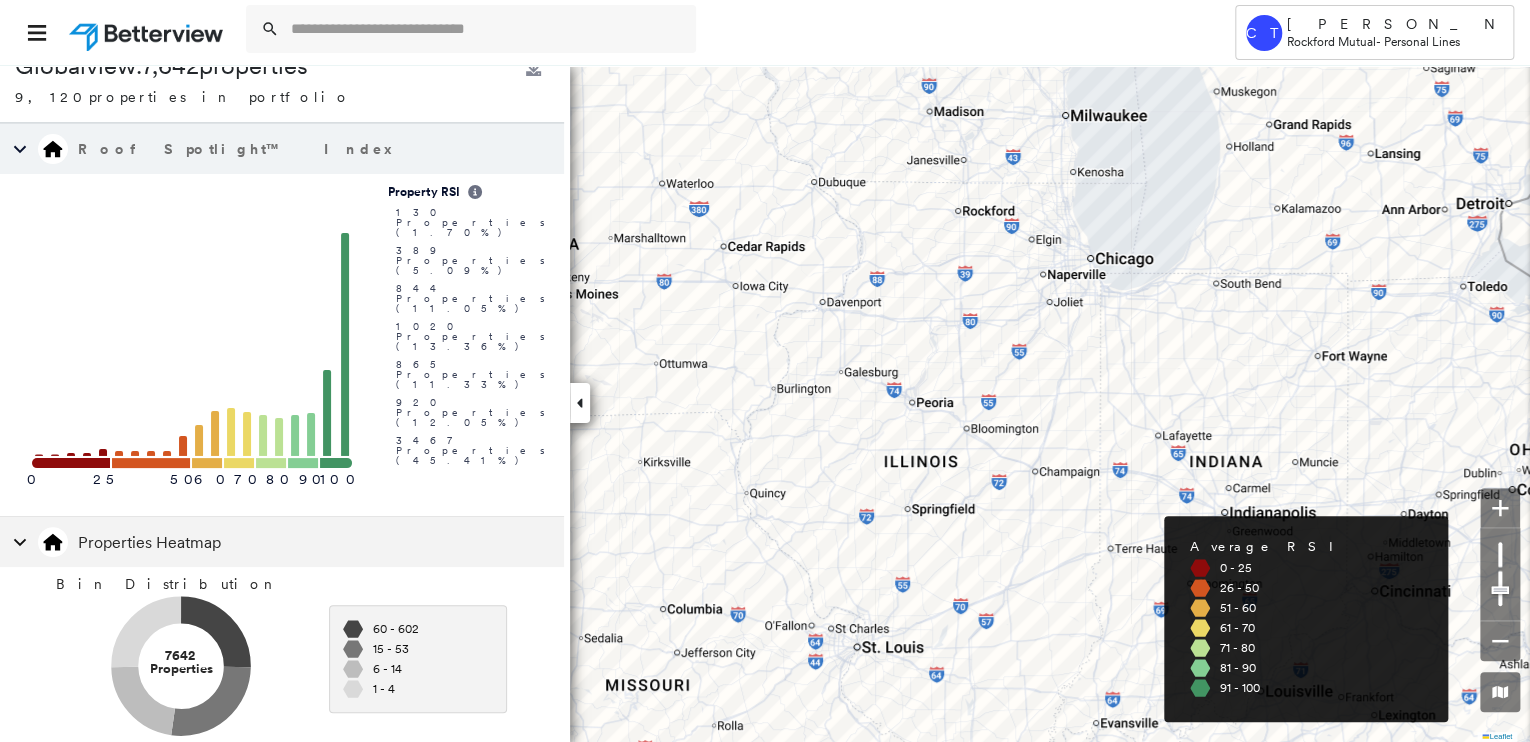 scroll, scrollTop: 0, scrollLeft: 0, axis: both 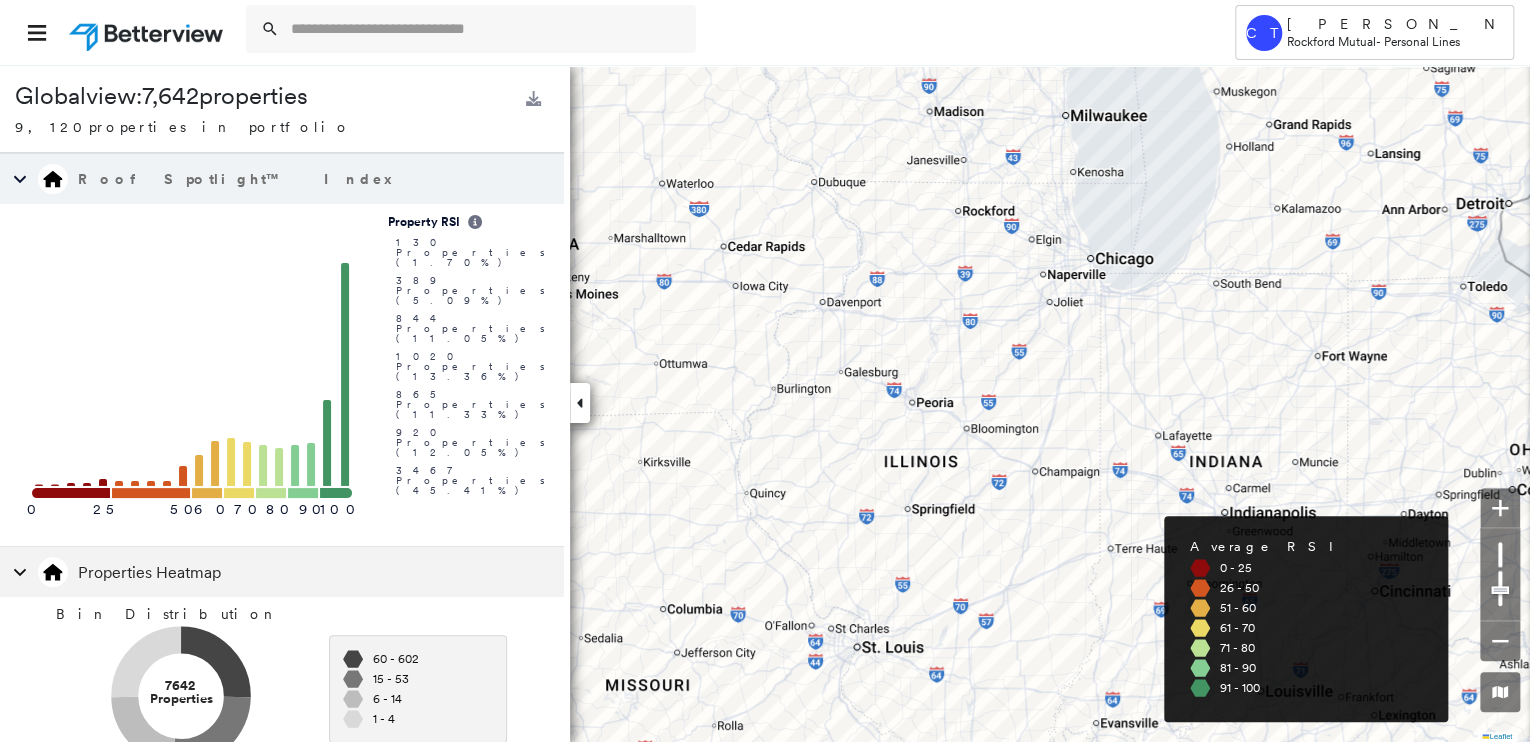 click on "Roof Spotlight™ Index" at bounding box center (237, 179) 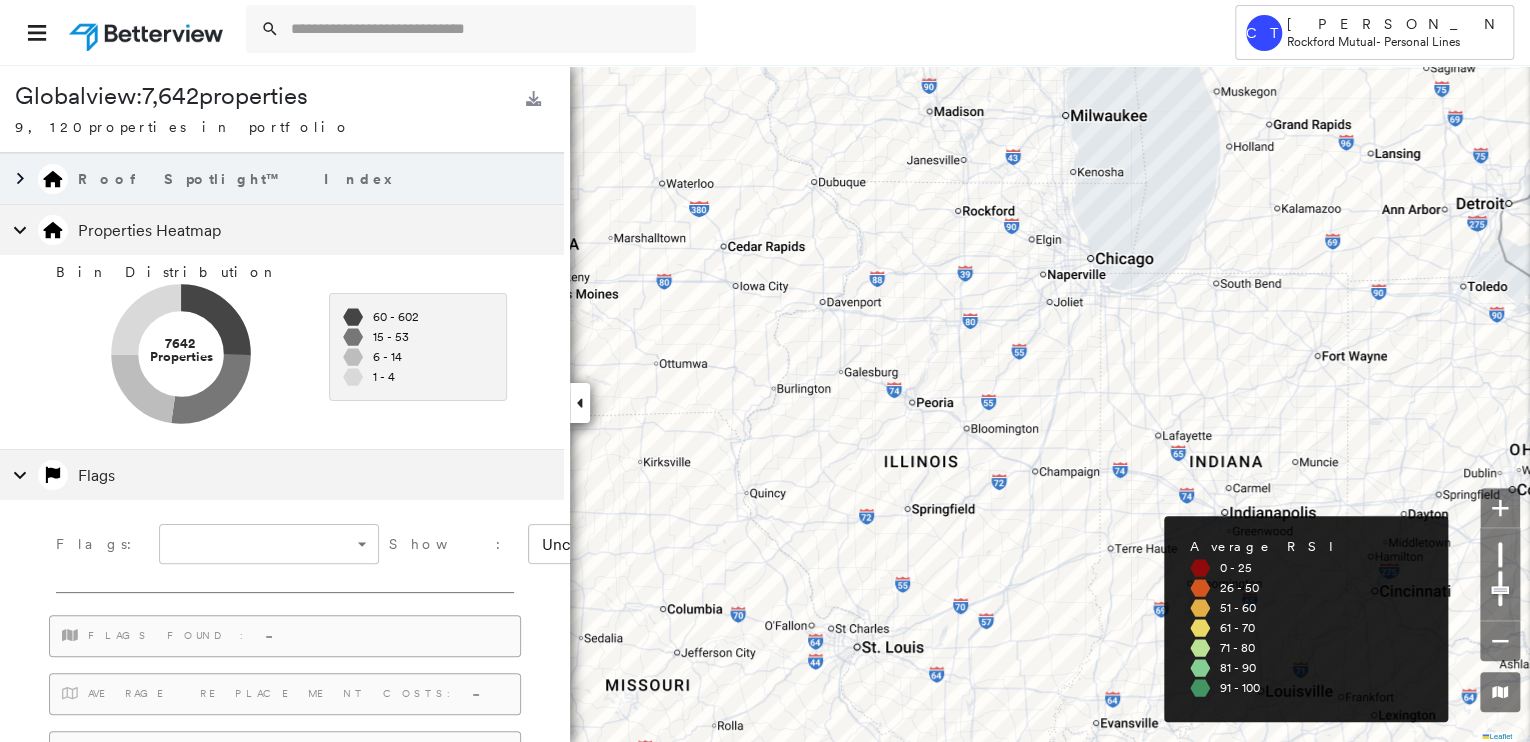 click on "Properties Heatmap" at bounding box center [149, 230] 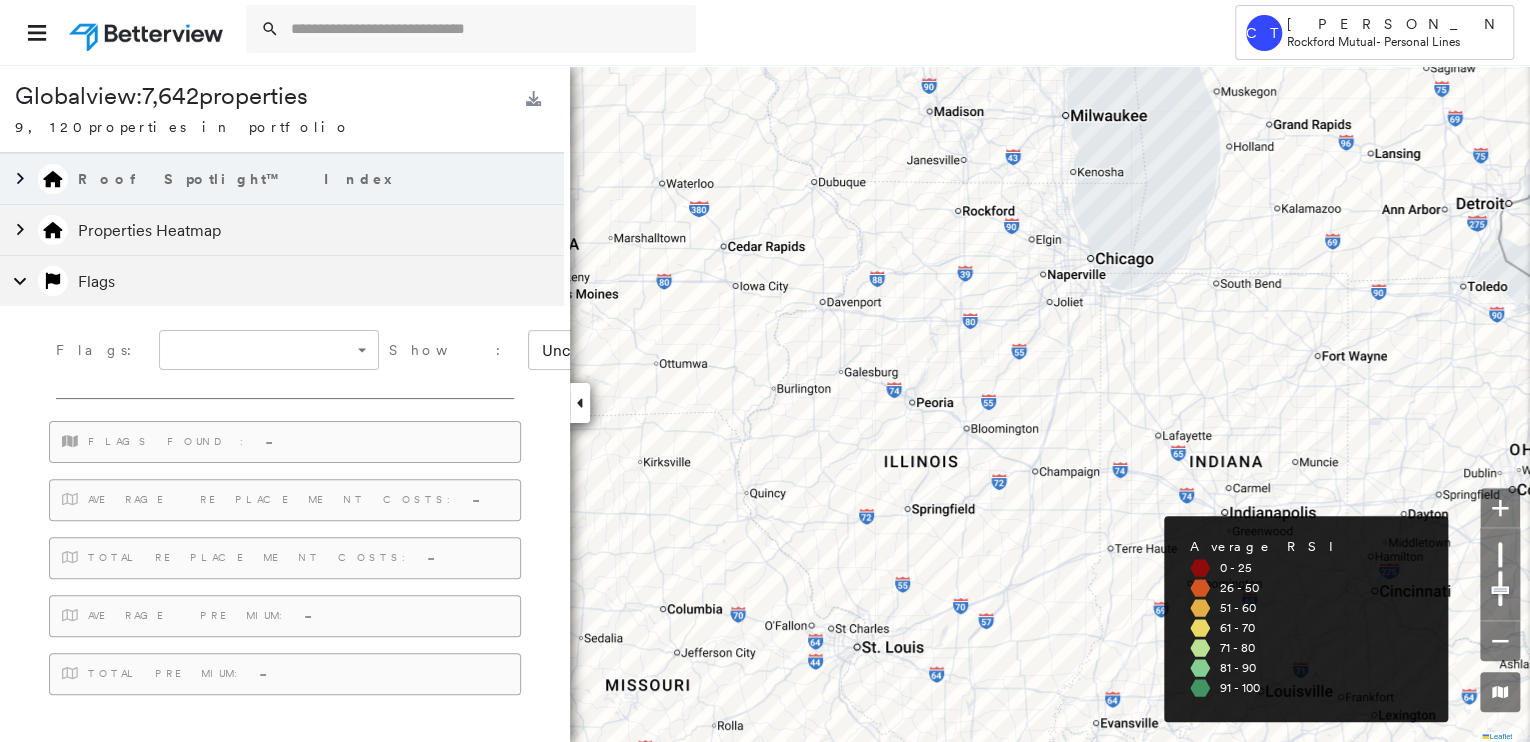 click on "Properties Heatmap" at bounding box center (282, 230) 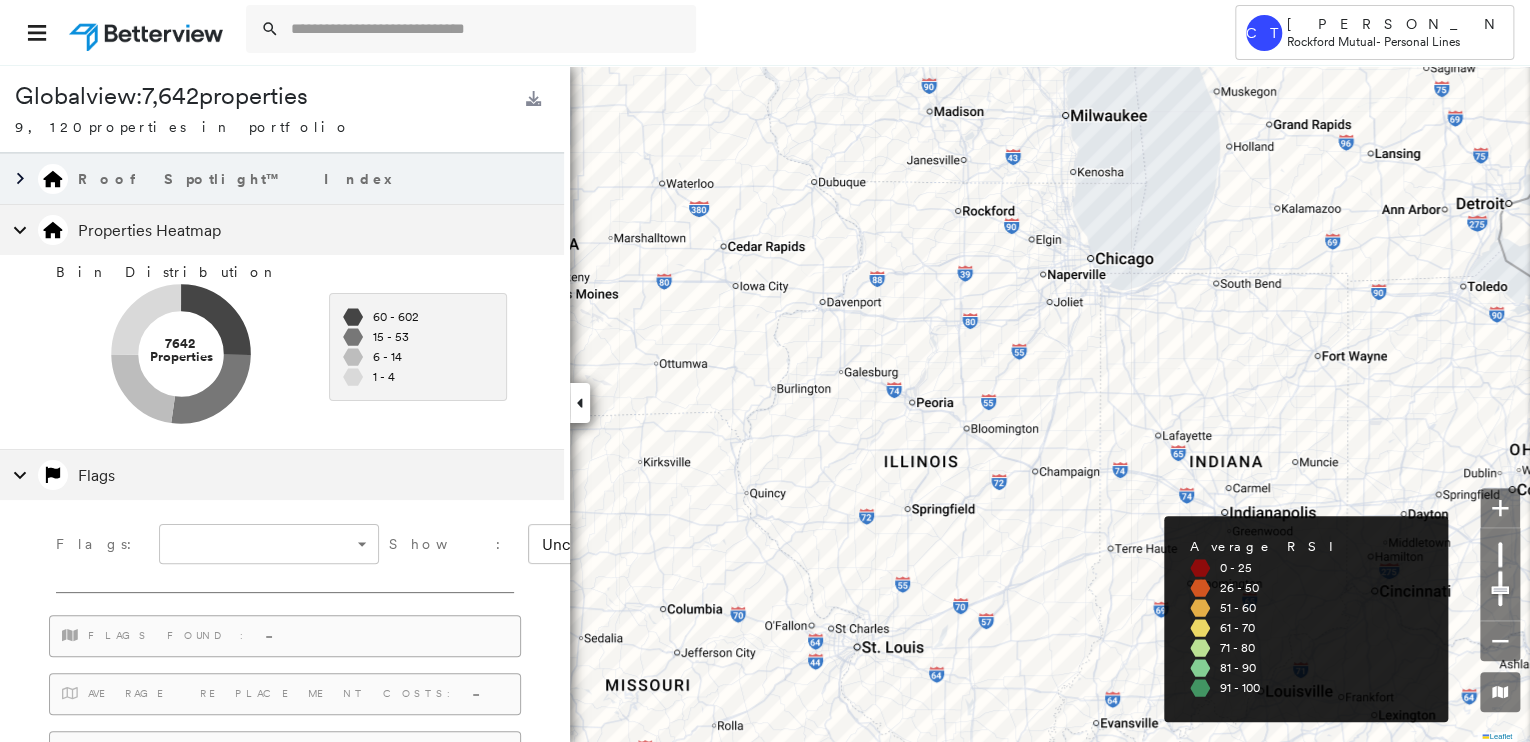 click on "Bin Distribution" at bounding box center [305, 272] 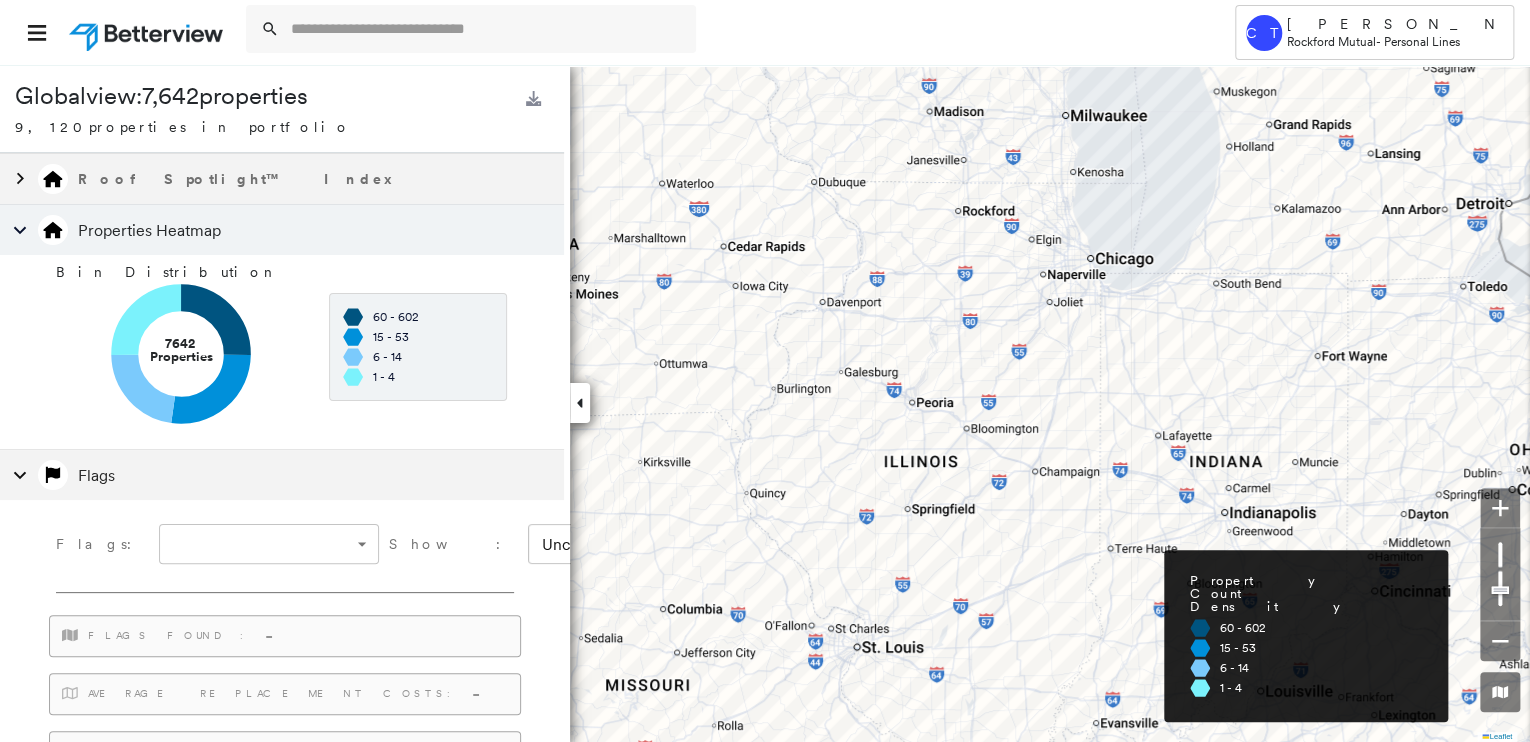 click on "Bin Distribution 7642 Properties 60 - 602 15 - 53 6 - 14 1 - 4" at bounding box center (282, 352) 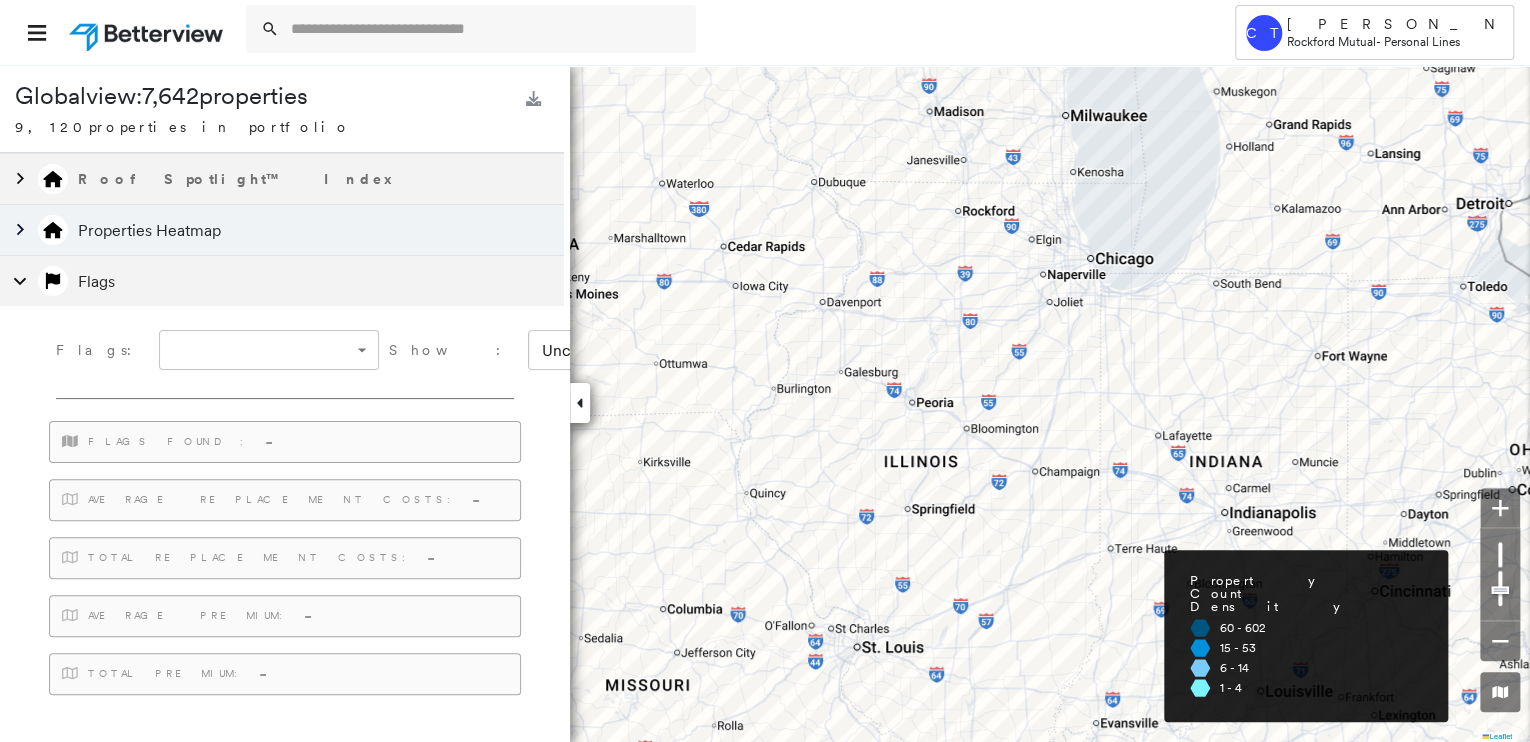 click on "Roof Spotlight™ Index" at bounding box center (282, 179) 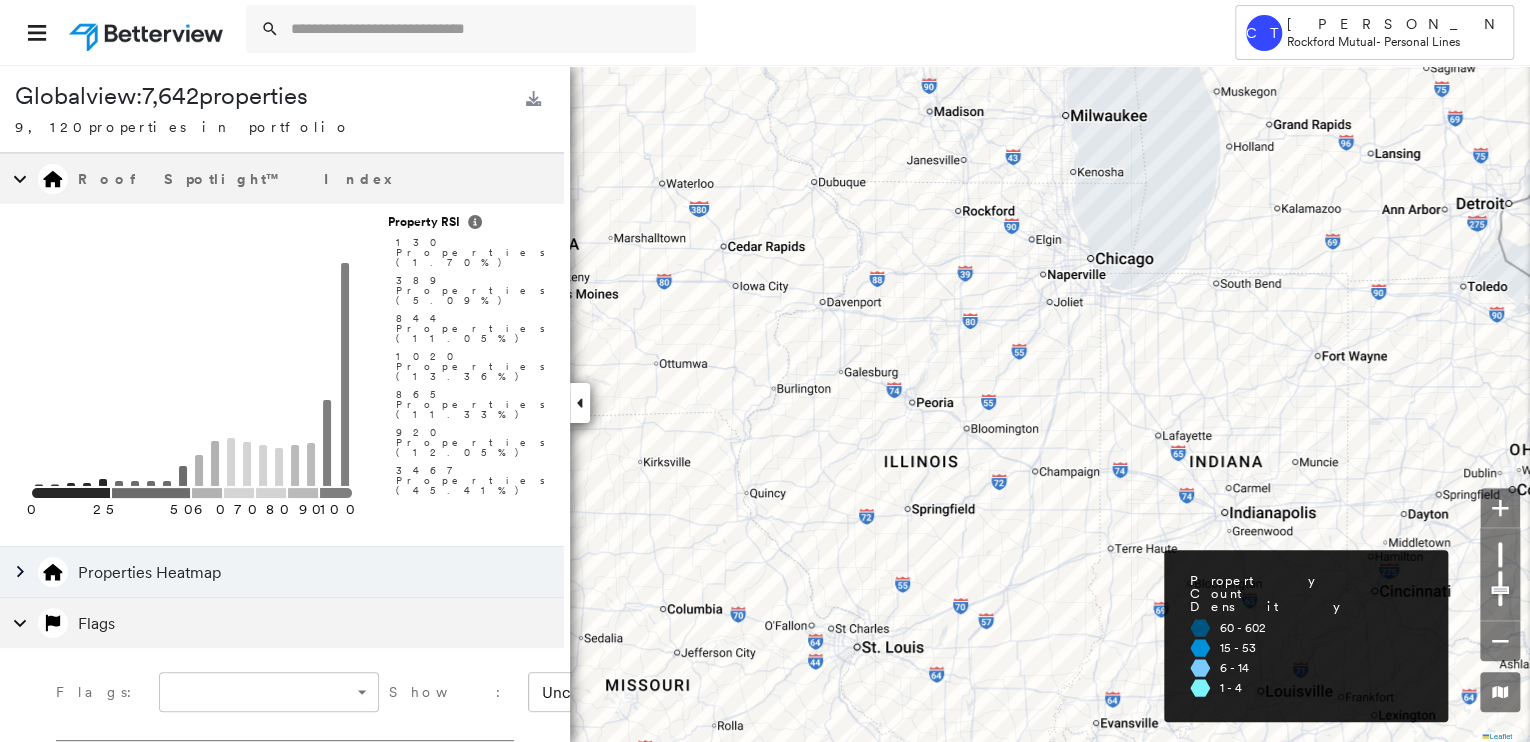 click on "0 25" at bounding box center (71, 390) 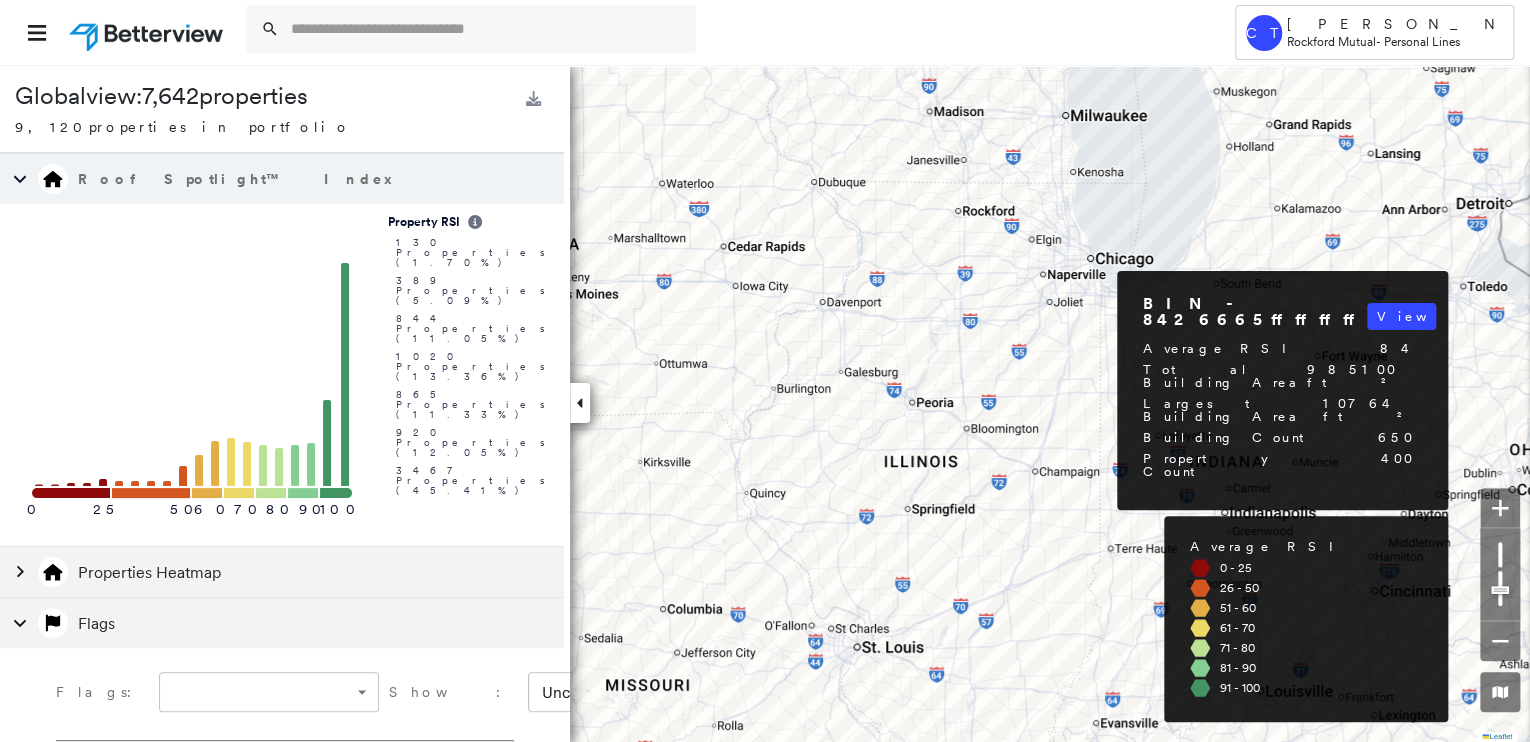 click on "View" at bounding box center [1401, 316] 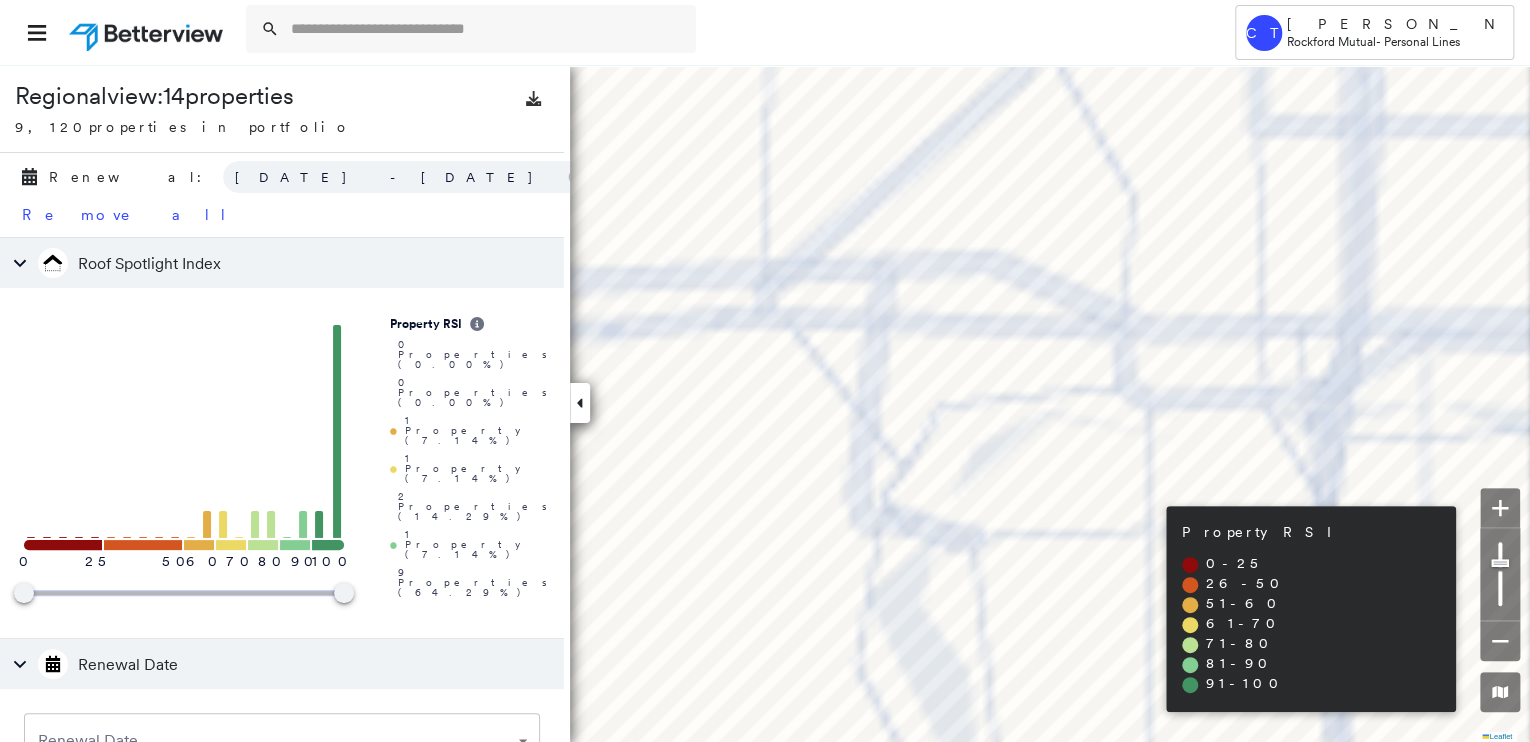 type on "*" 